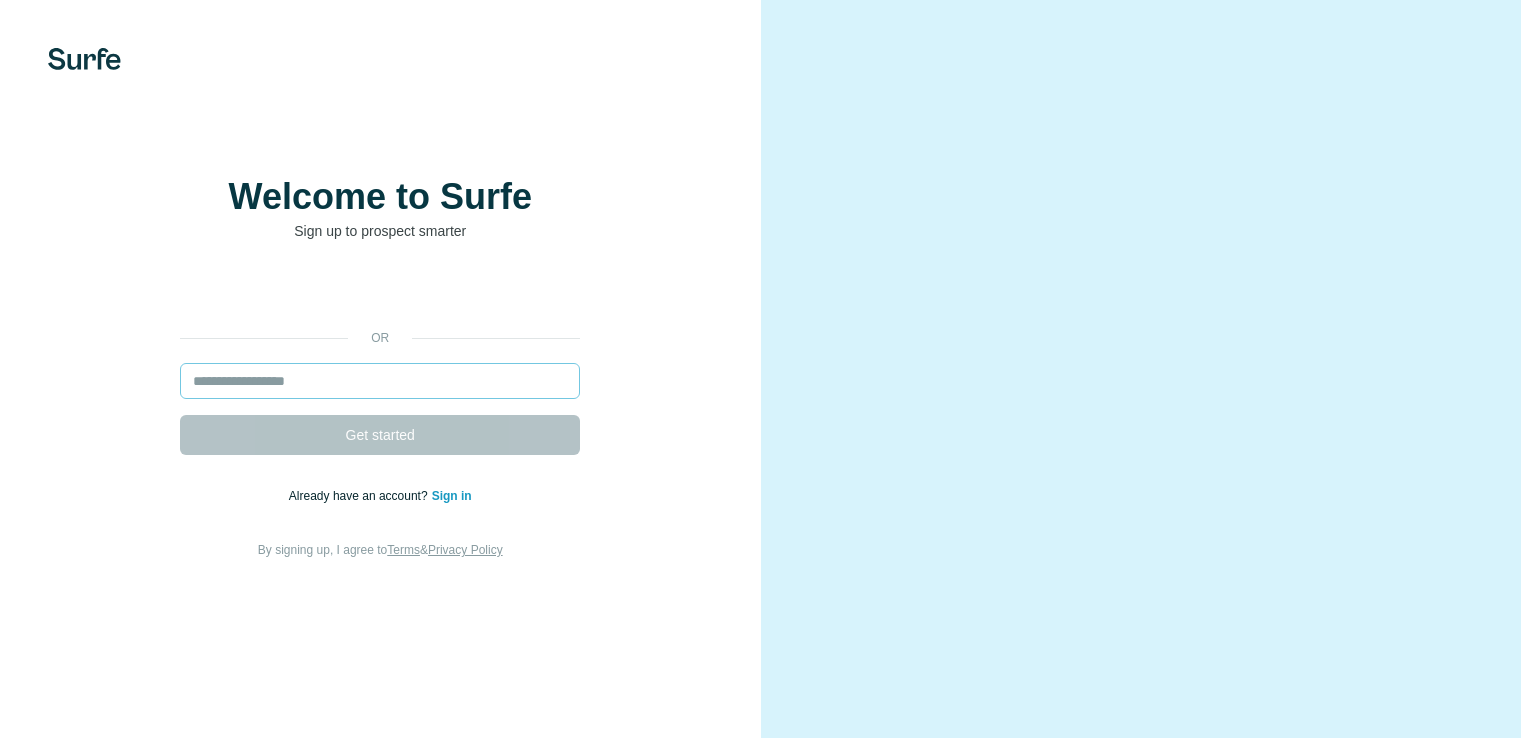 scroll, scrollTop: 0, scrollLeft: 0, axis: both 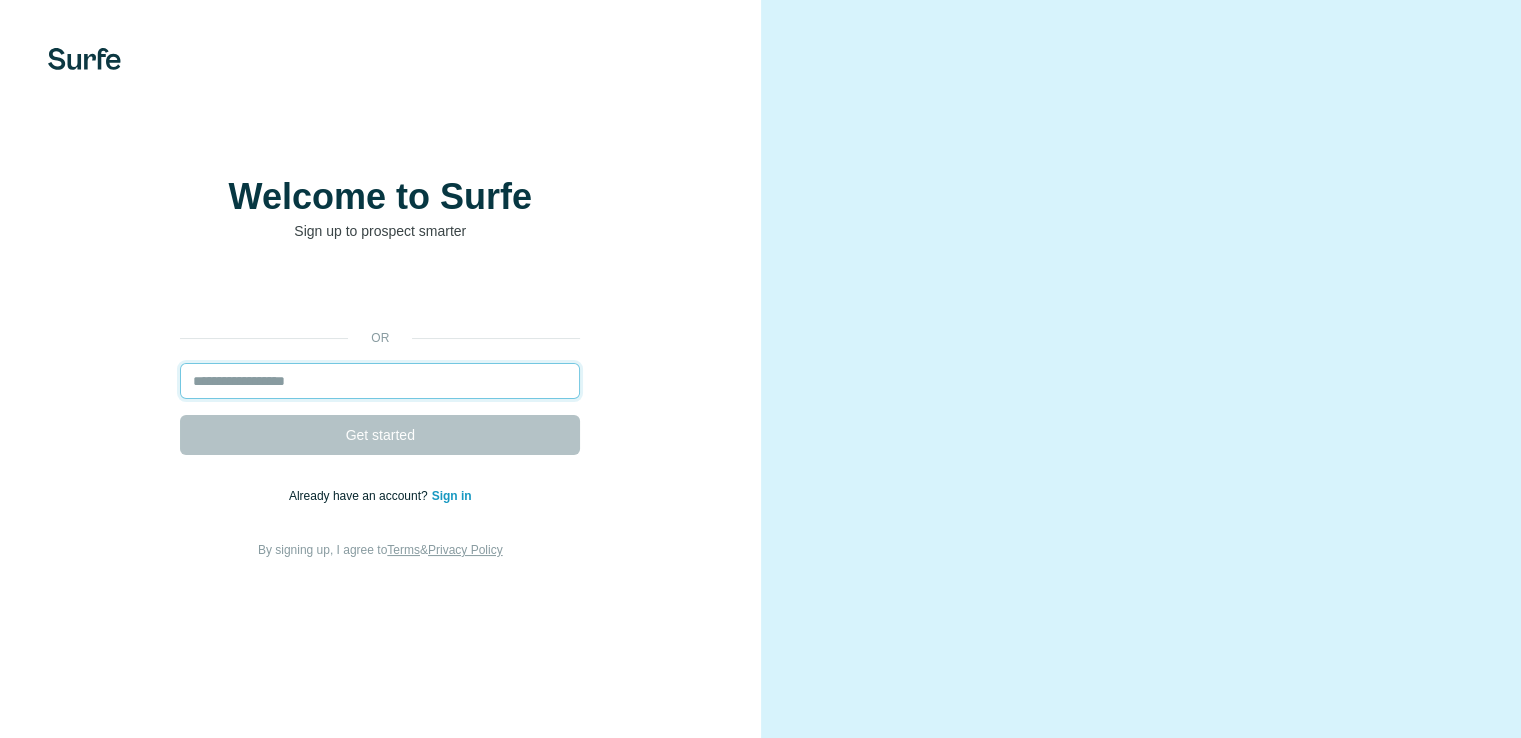 click at bounding box center [380, 381] 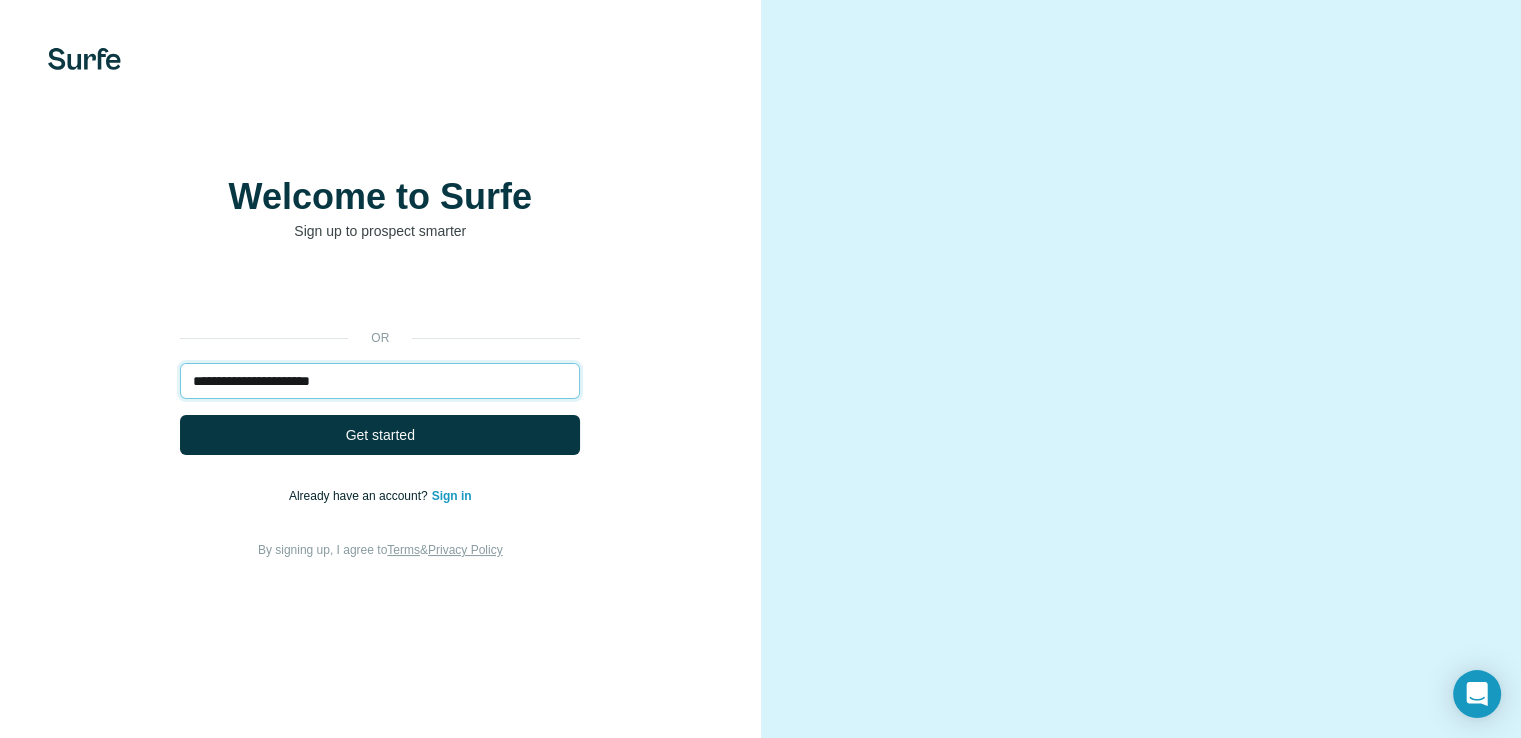 type on "**********" 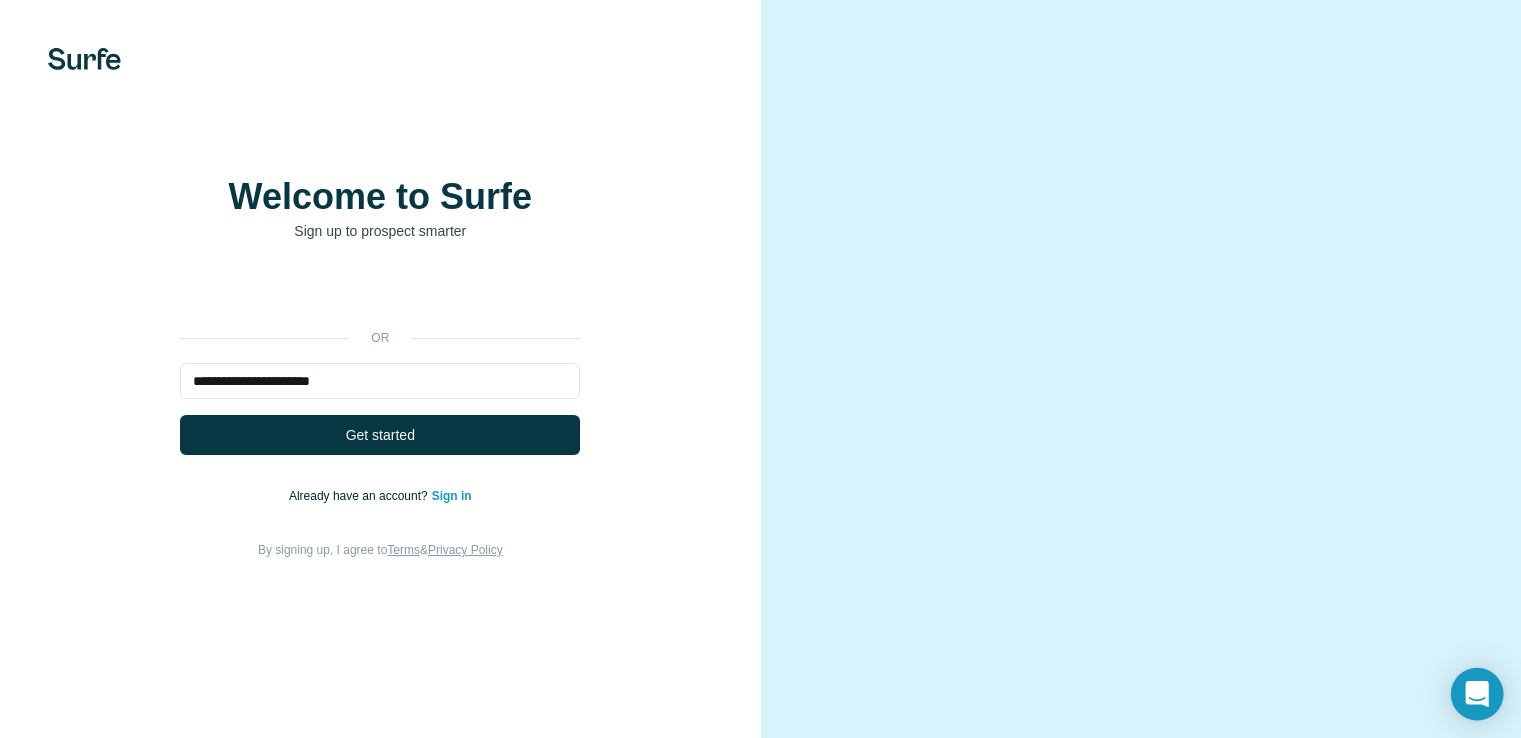 click 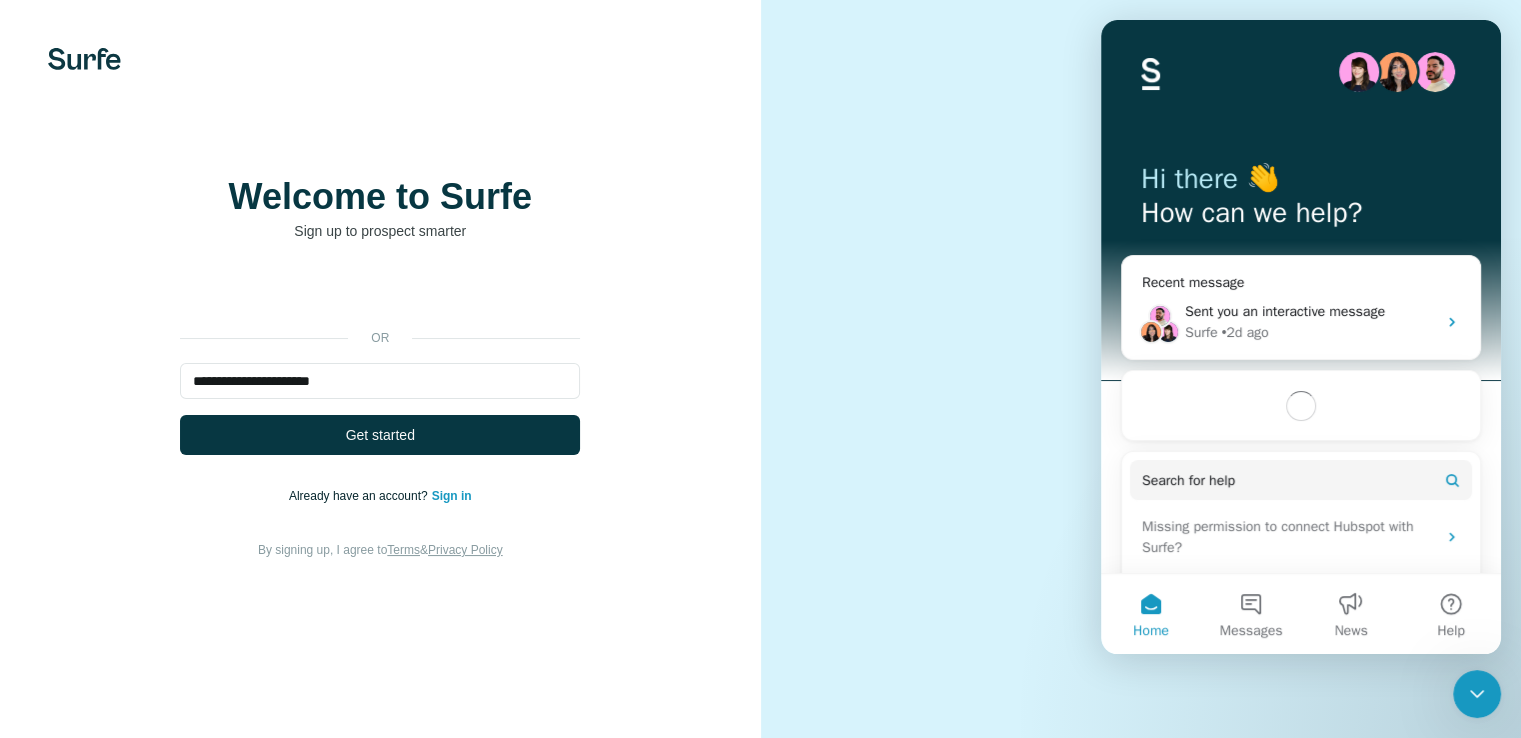 scroll, scrollTop: 0, scrollLeft: 0, axis: both 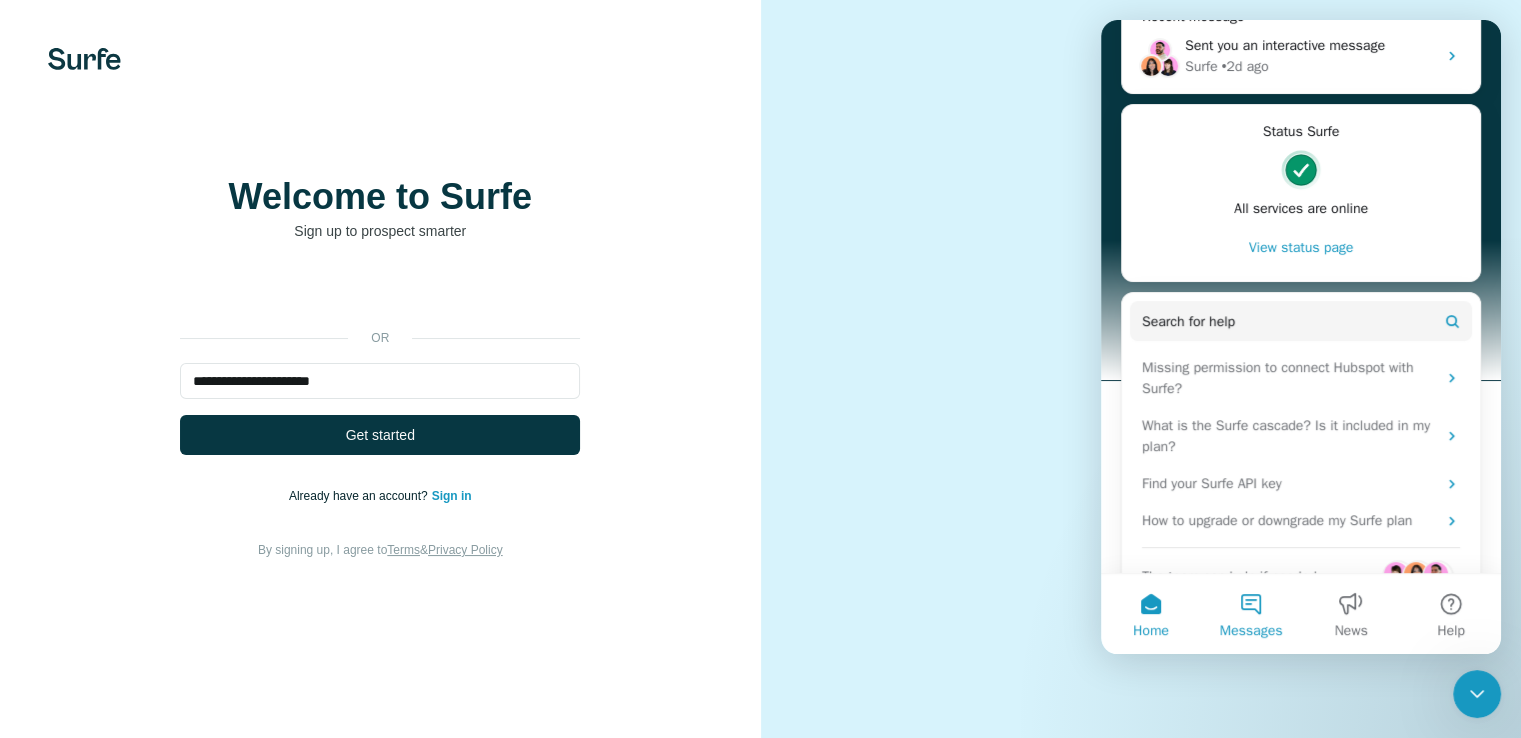 click on "Messages" at bounding box center [1251, 614] 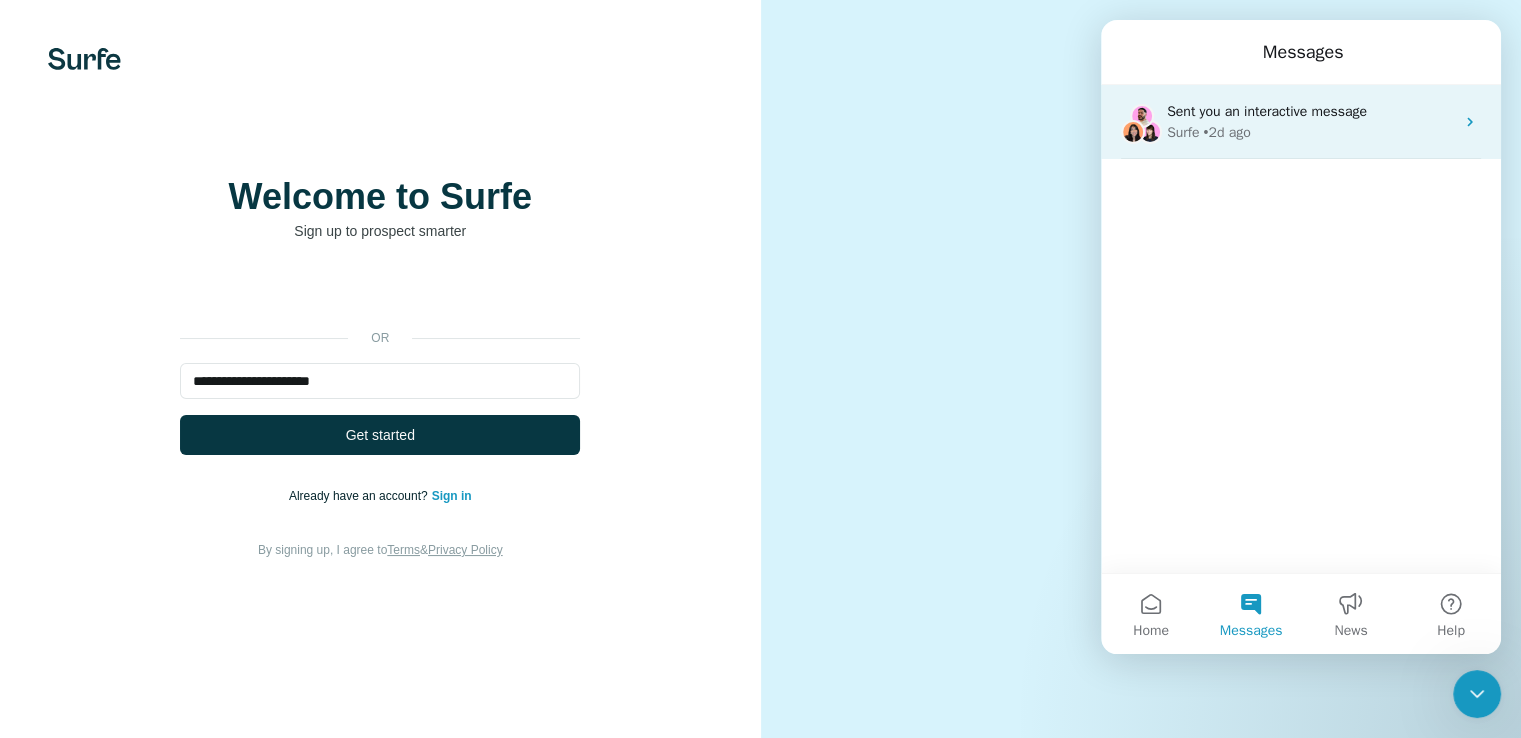 click on "Surfe •  2d ago" at bounding box center (1310, 132) 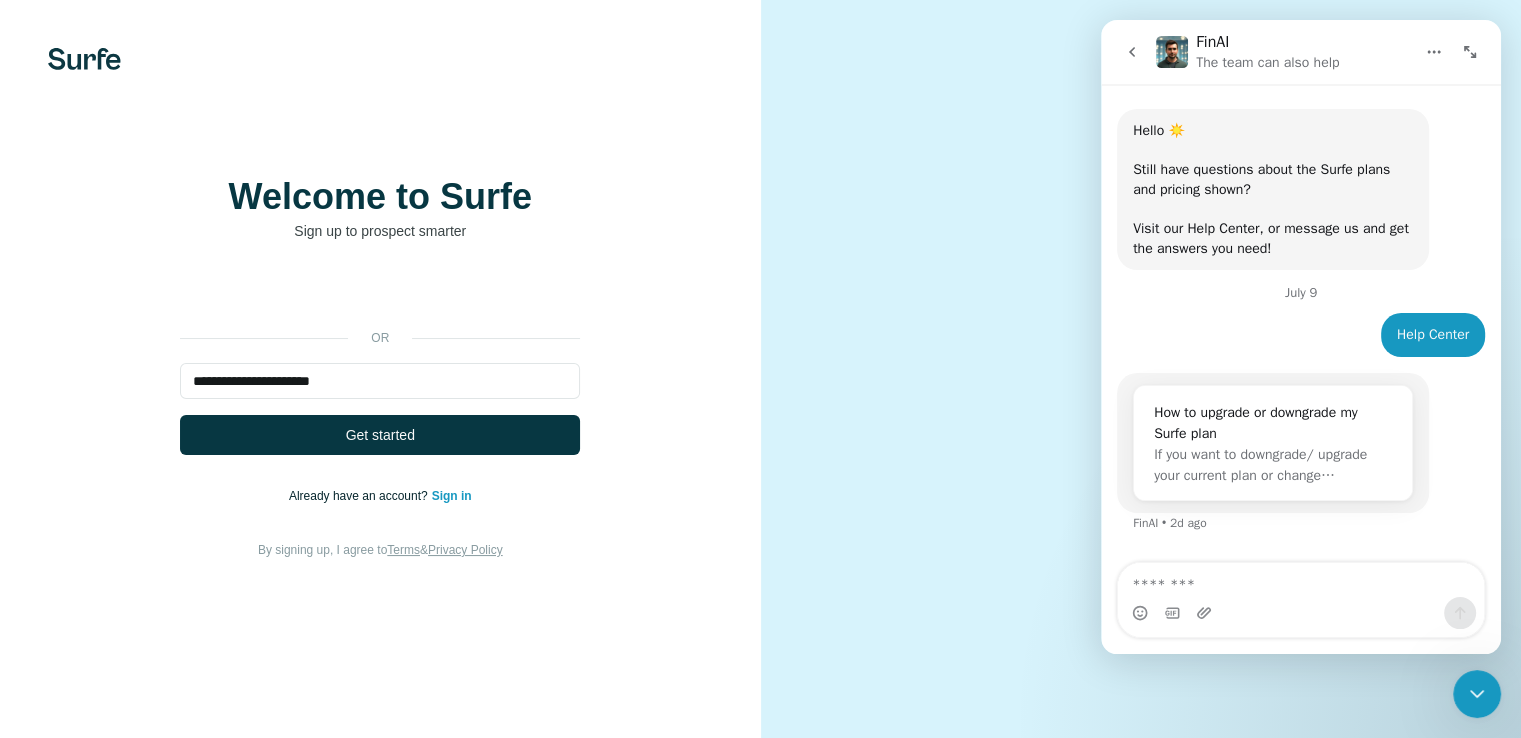 click 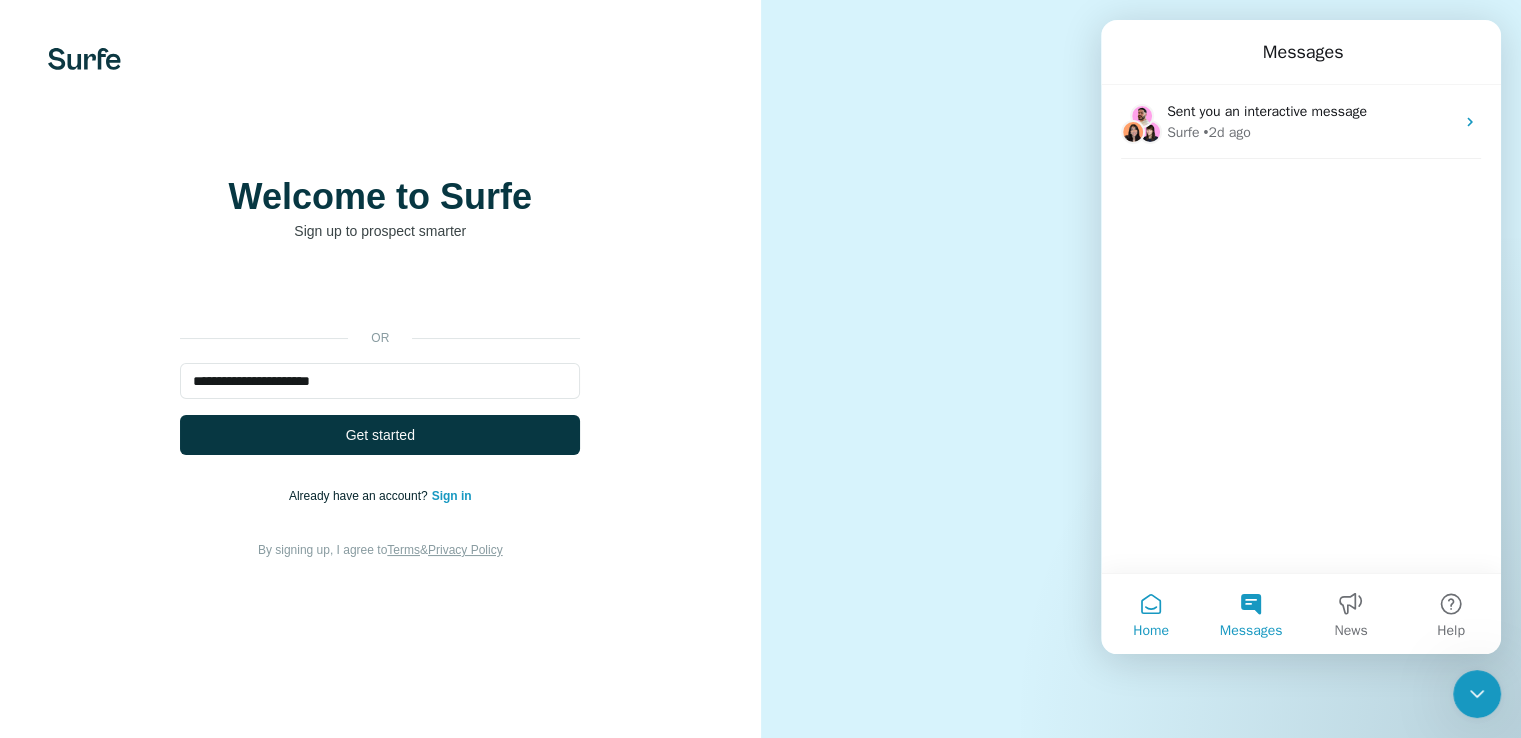 click on "Home" at bounding box center [1151, 614] 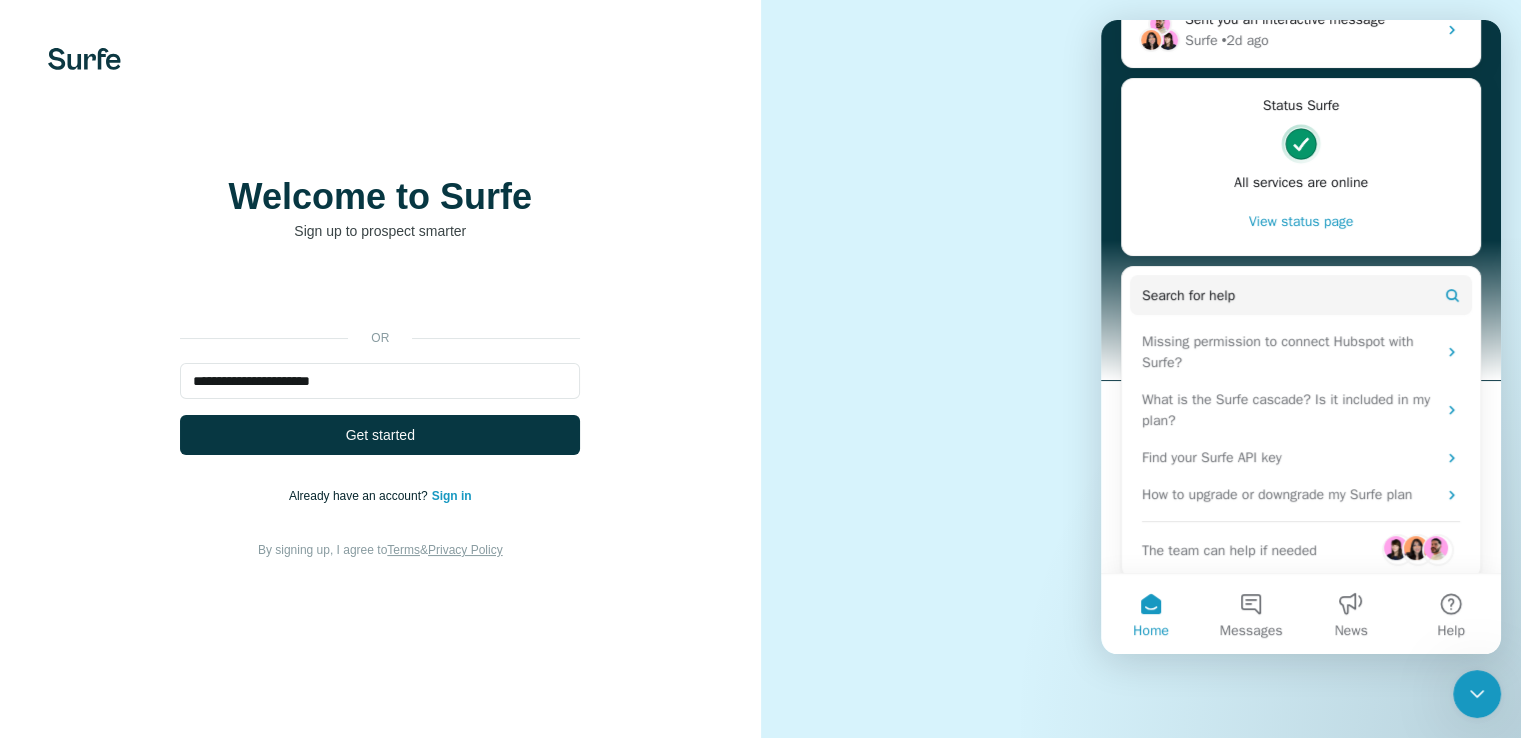 scroll, scrollTop: 292, scrollLeft: 0, axis: vertical 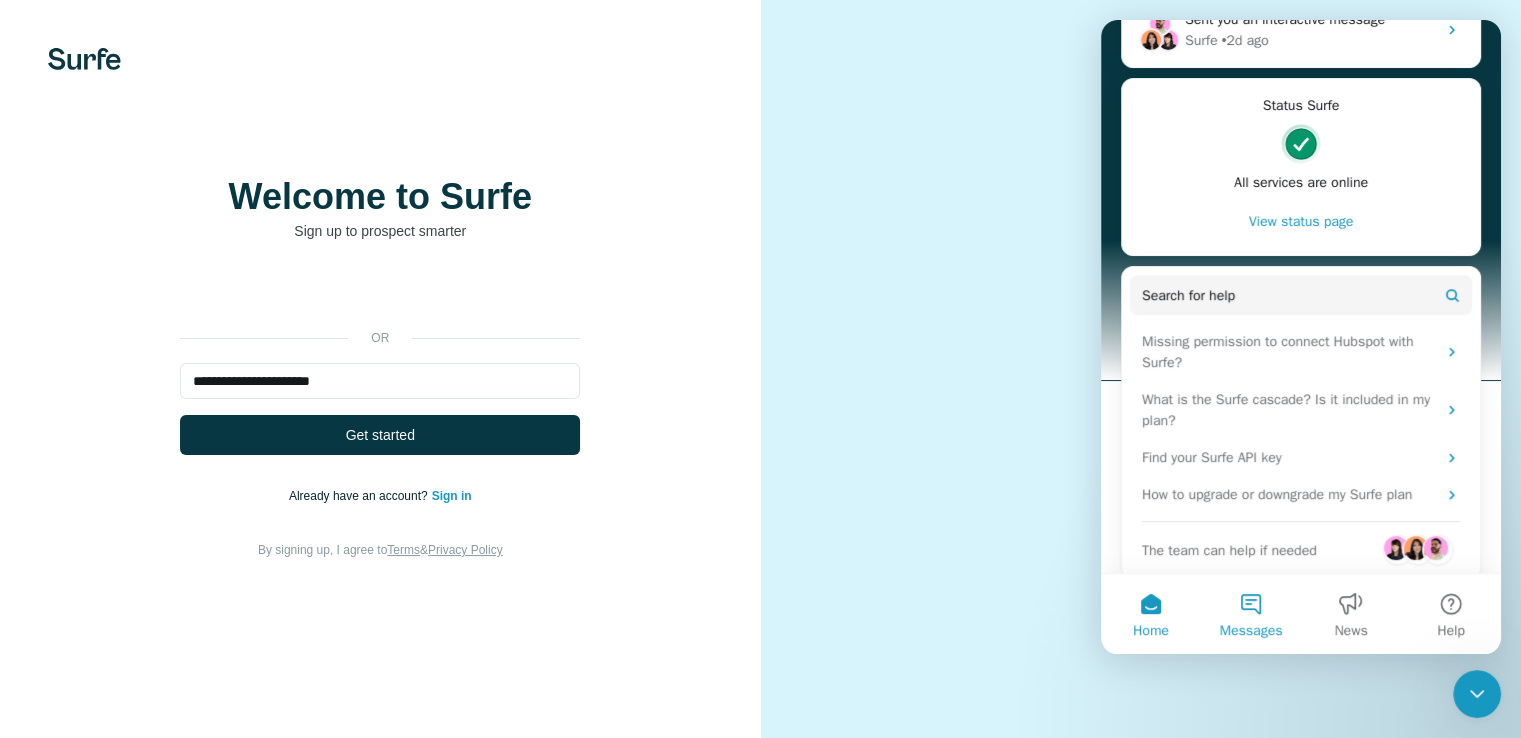 click on "Messages" at bounding box center (1251, 614) 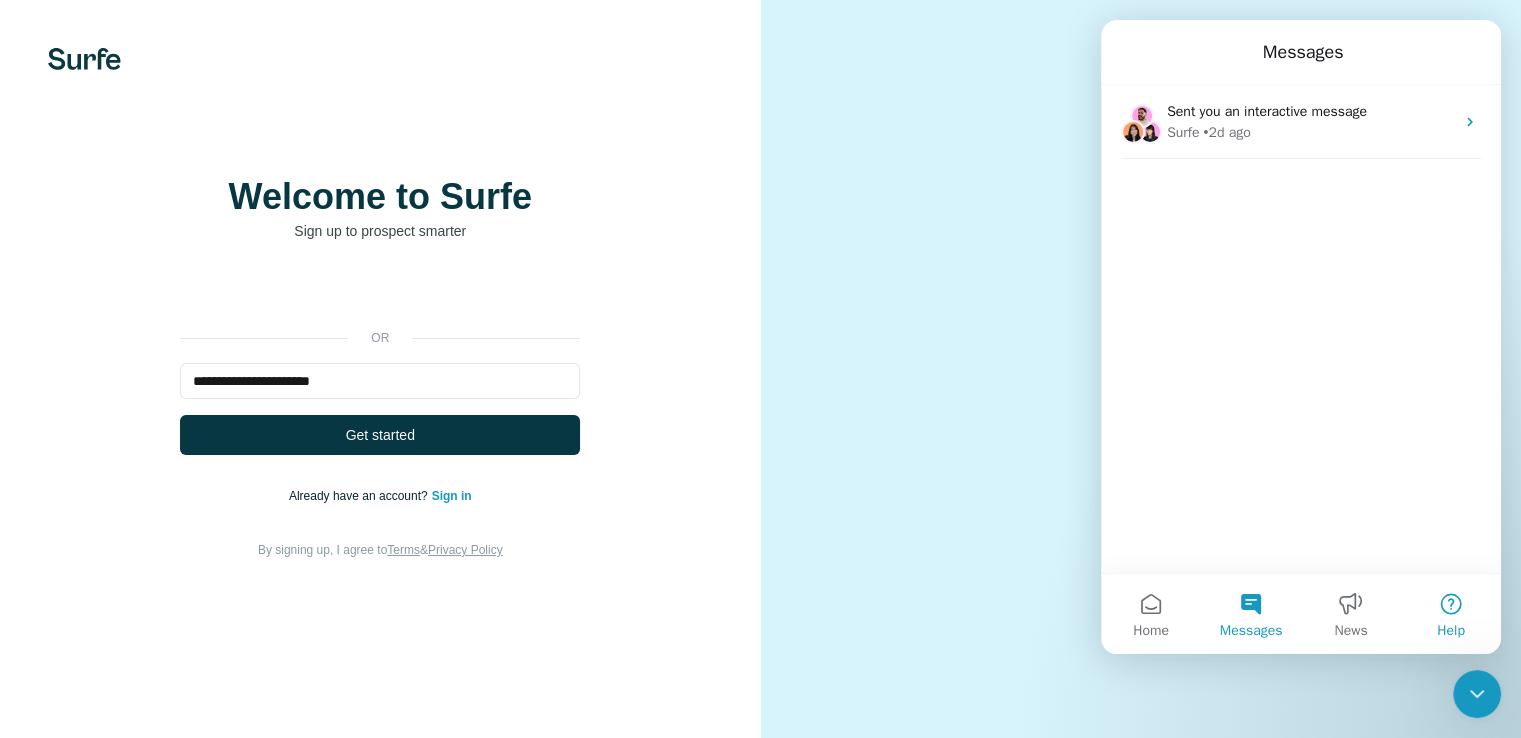 click on "Help" at bounding box center [1451, 614] 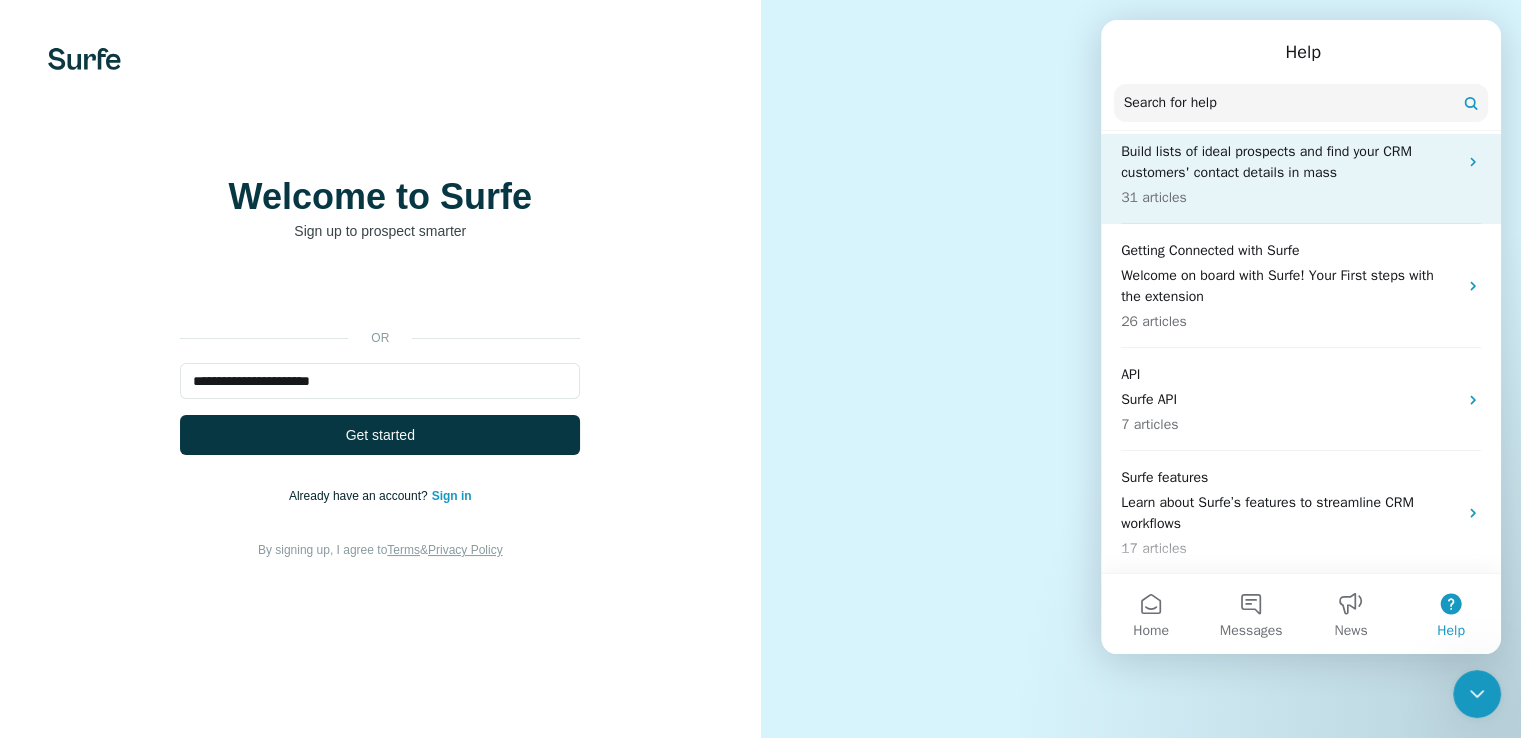 scroll, scrollTop: 92, scrollLeft: 0, axis: vertical 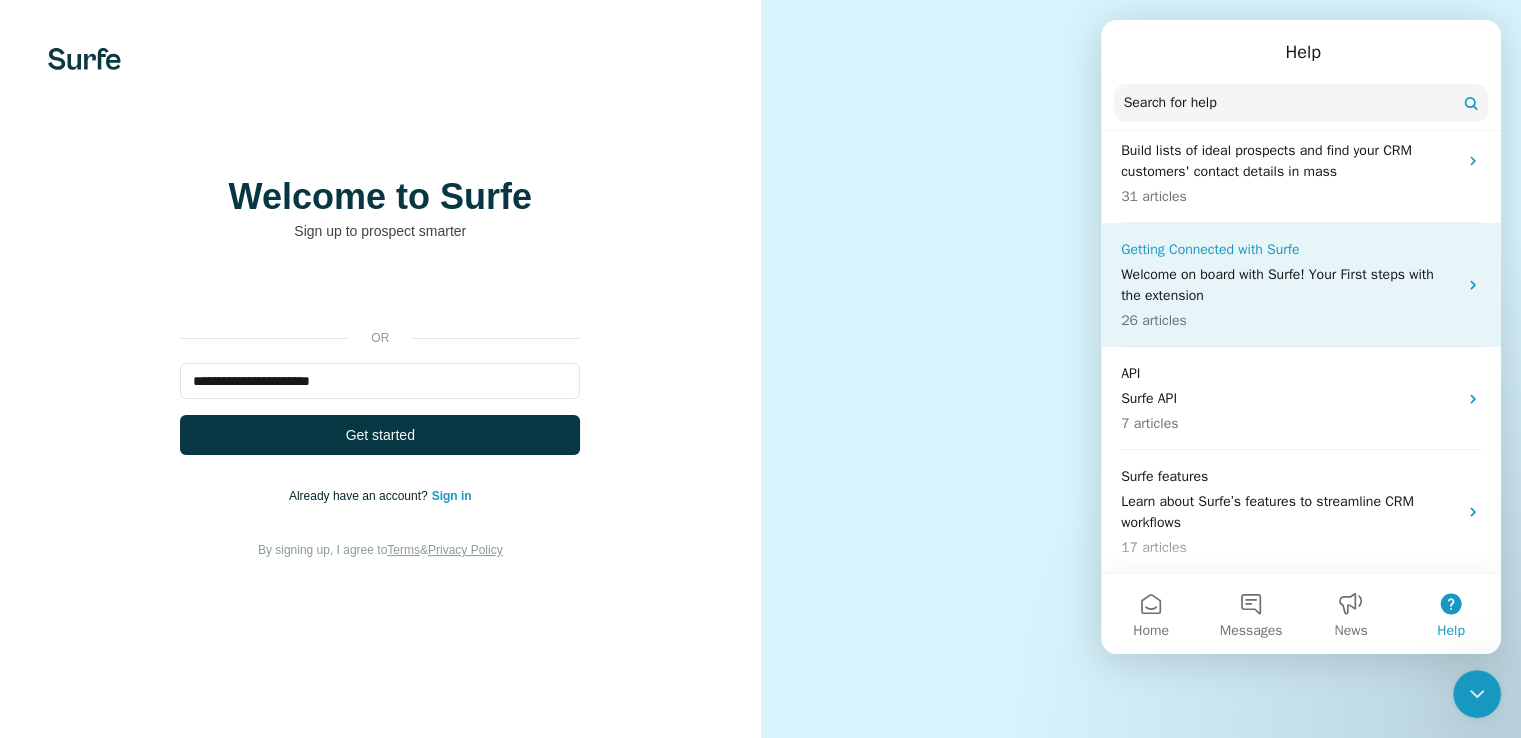 click on "Welcome on board with Surfe! Your First steps with the extension" at bounding box center [1289, 285] 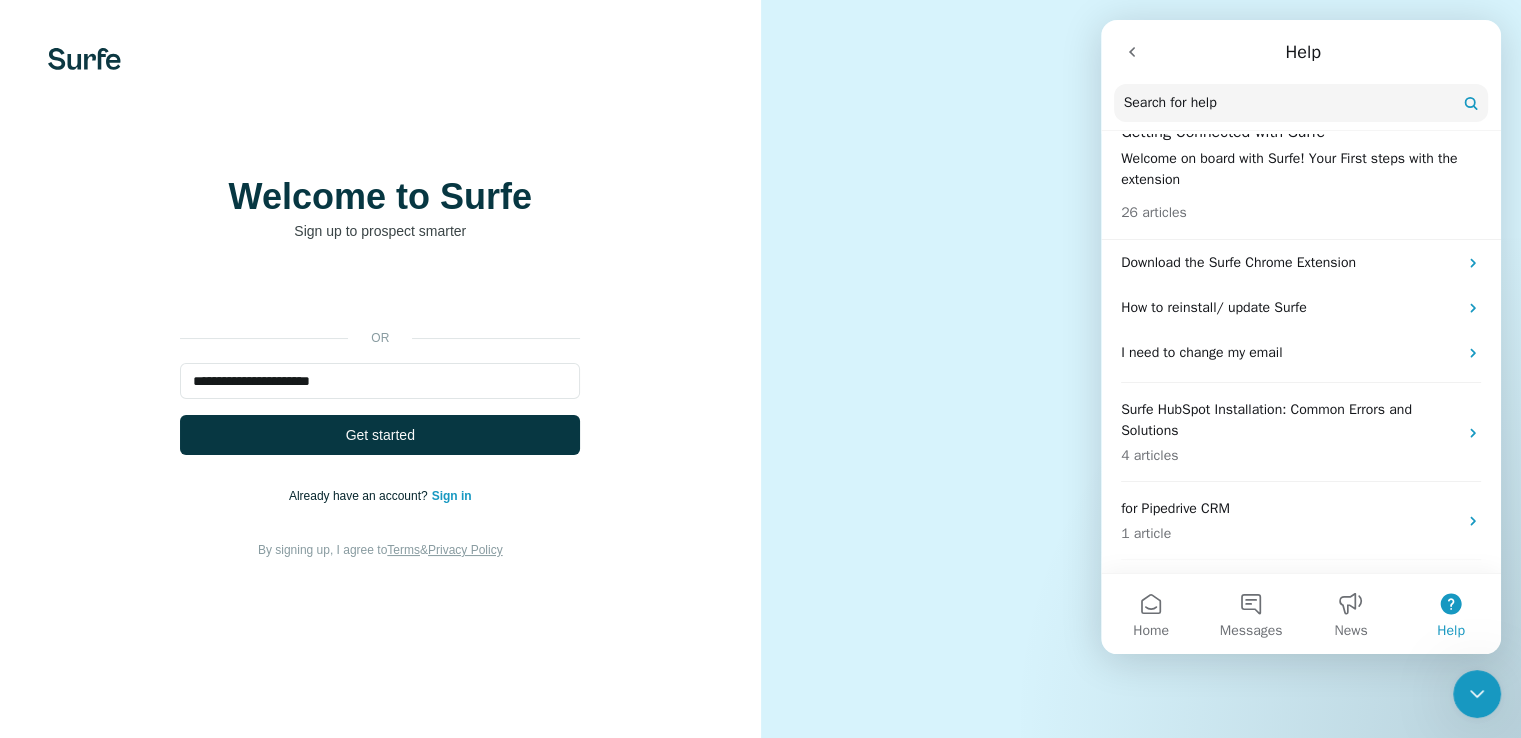 scroll, scrollTop: 0, scrollLeft: 0, axis: both 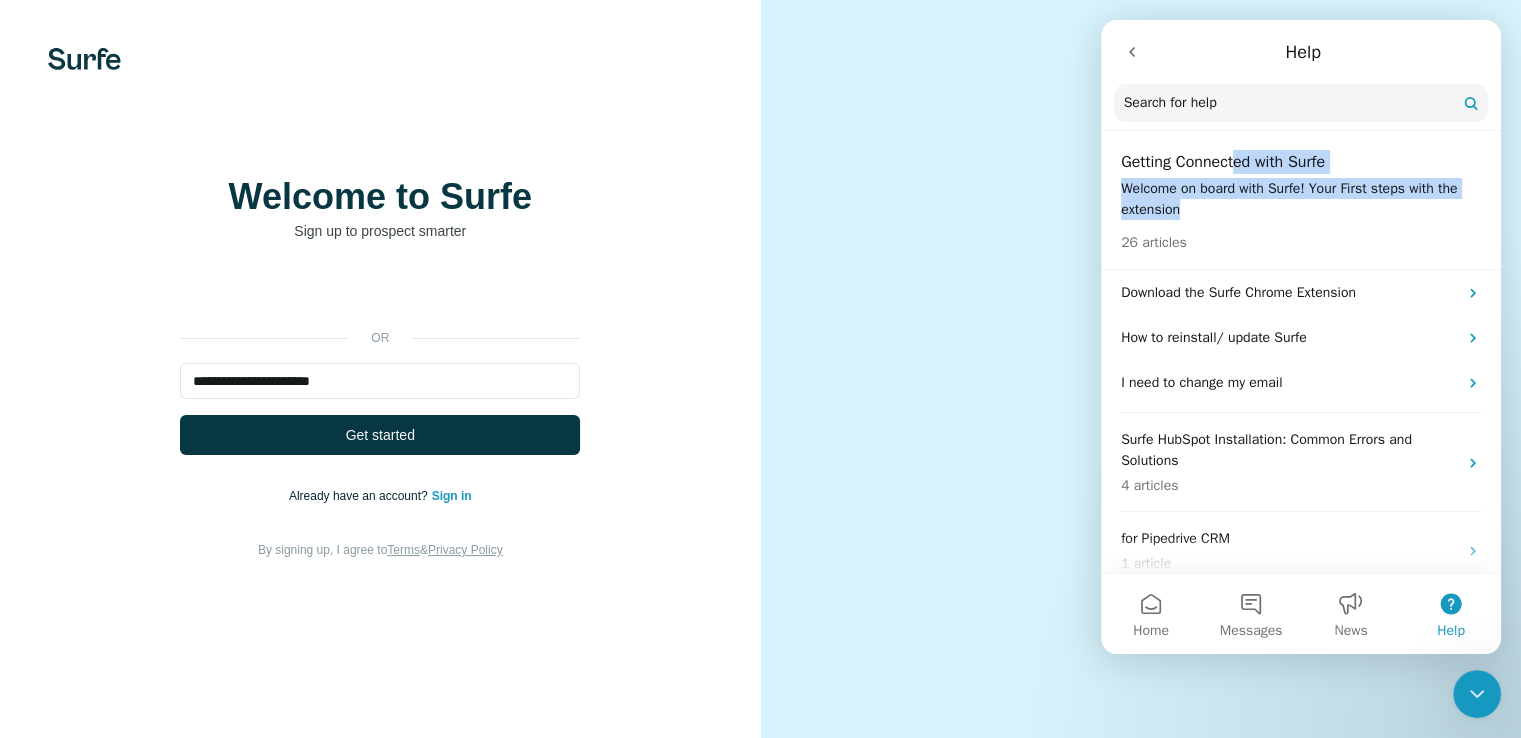 drag, startPoint x: 1269, startPoint y: 205, endPoint x: 1239, endPoint y: 164, distance: 50.803543 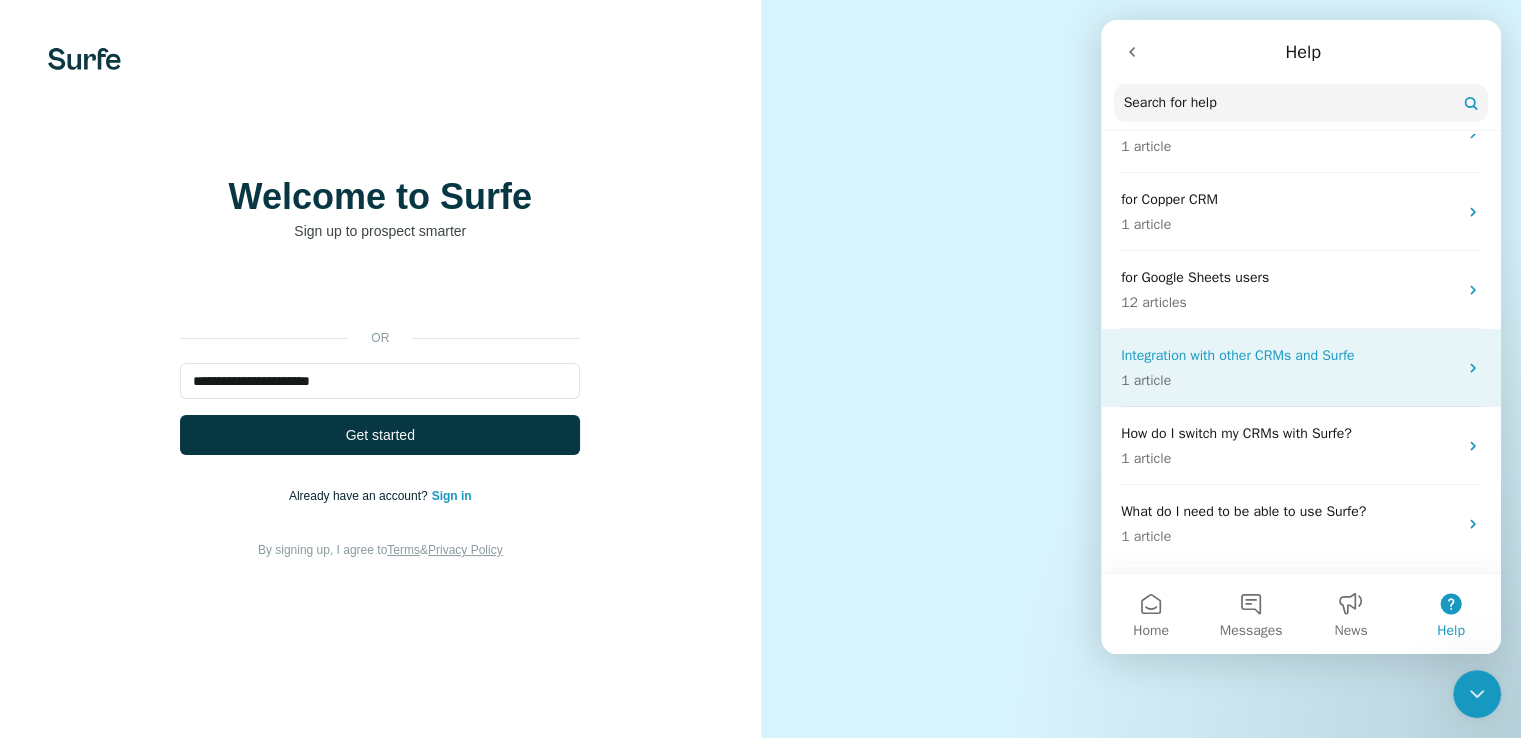 scroll, scrollTop: 563, scrollLeft: 0, axis: vertical 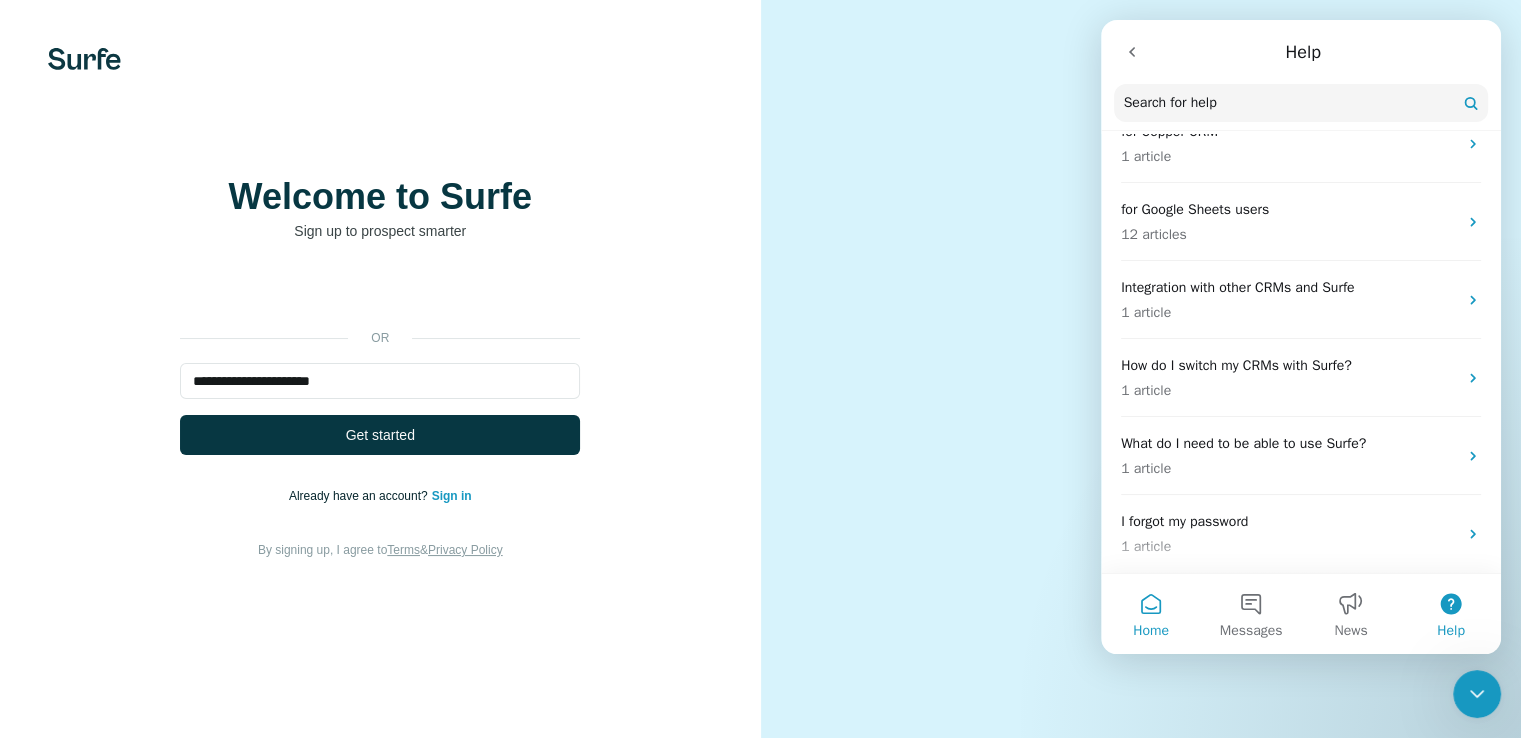 click on "Home" at bounding box center [1151, 614] 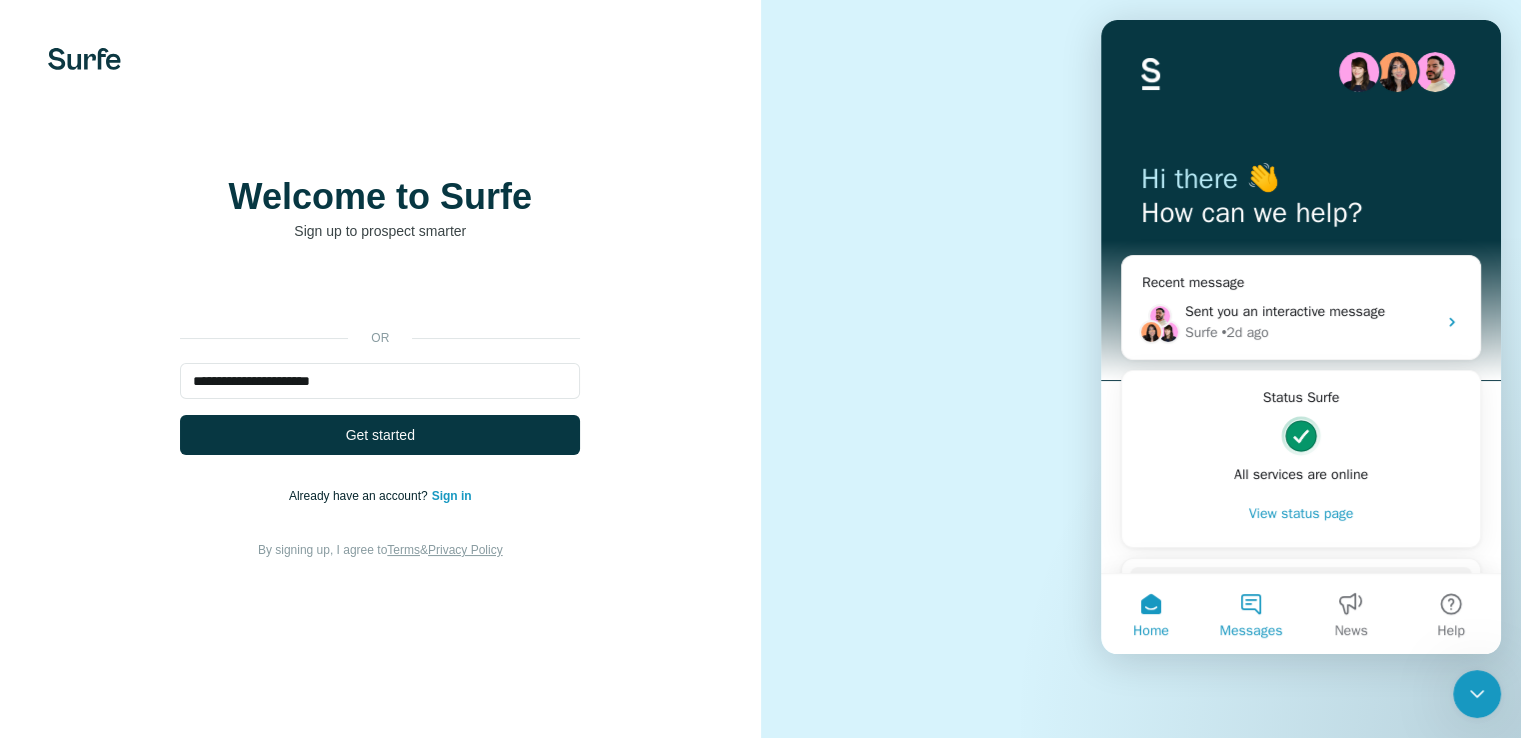 click on "Messages" at bounding box center [1251, 614] 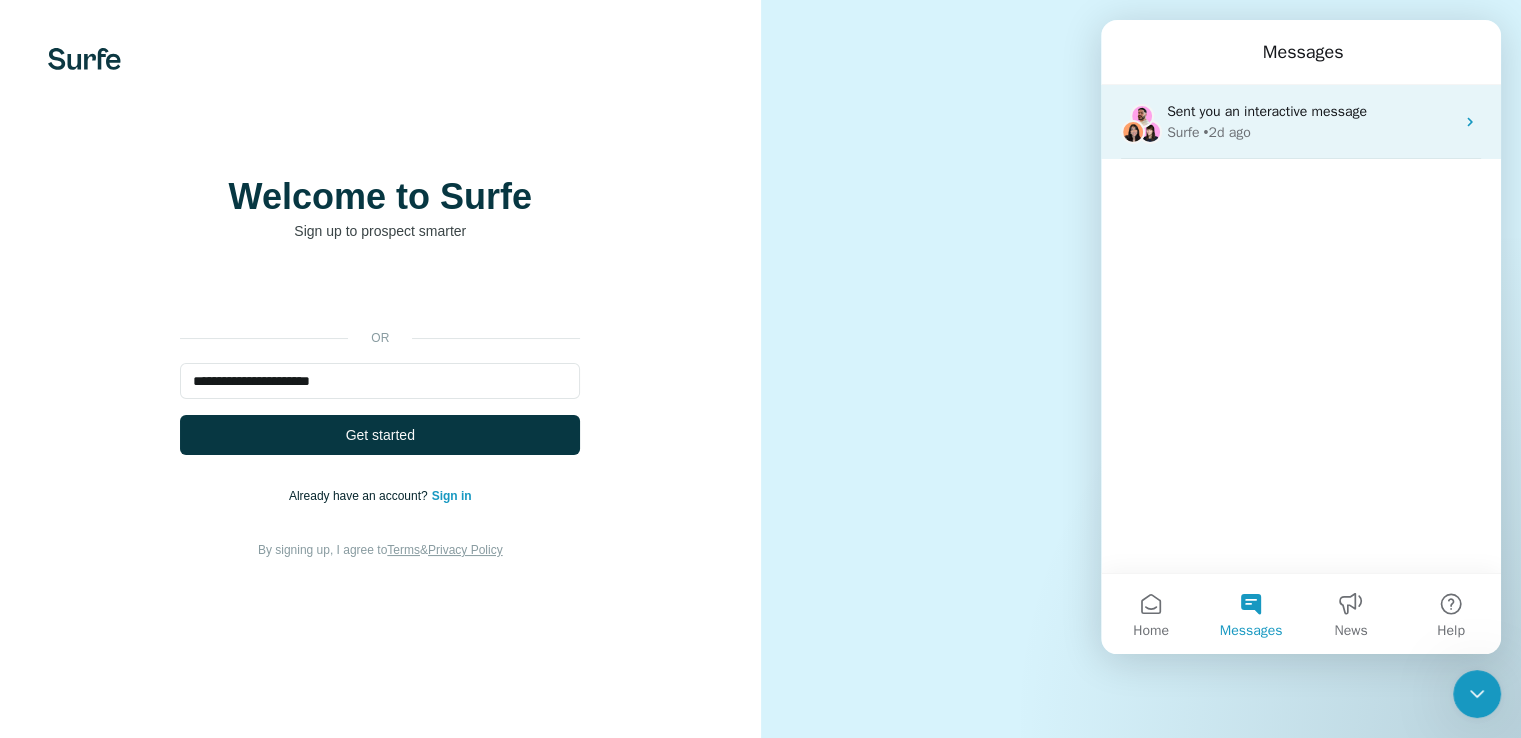 click on "Surfe •  2d ago" at bounding box center [1310, 132] 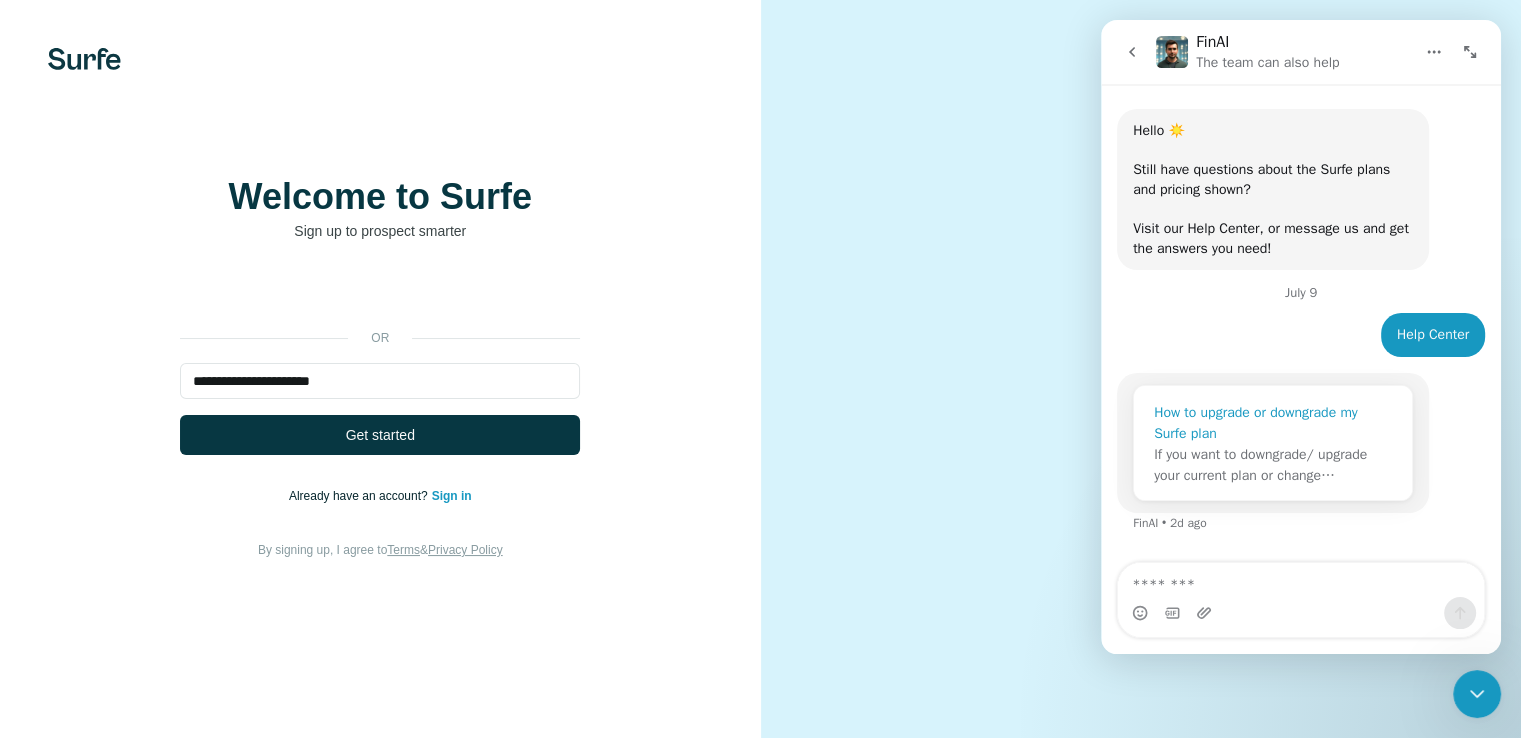 scroll, scrollTop: 82, scrollLeft: 0, axis: vertical 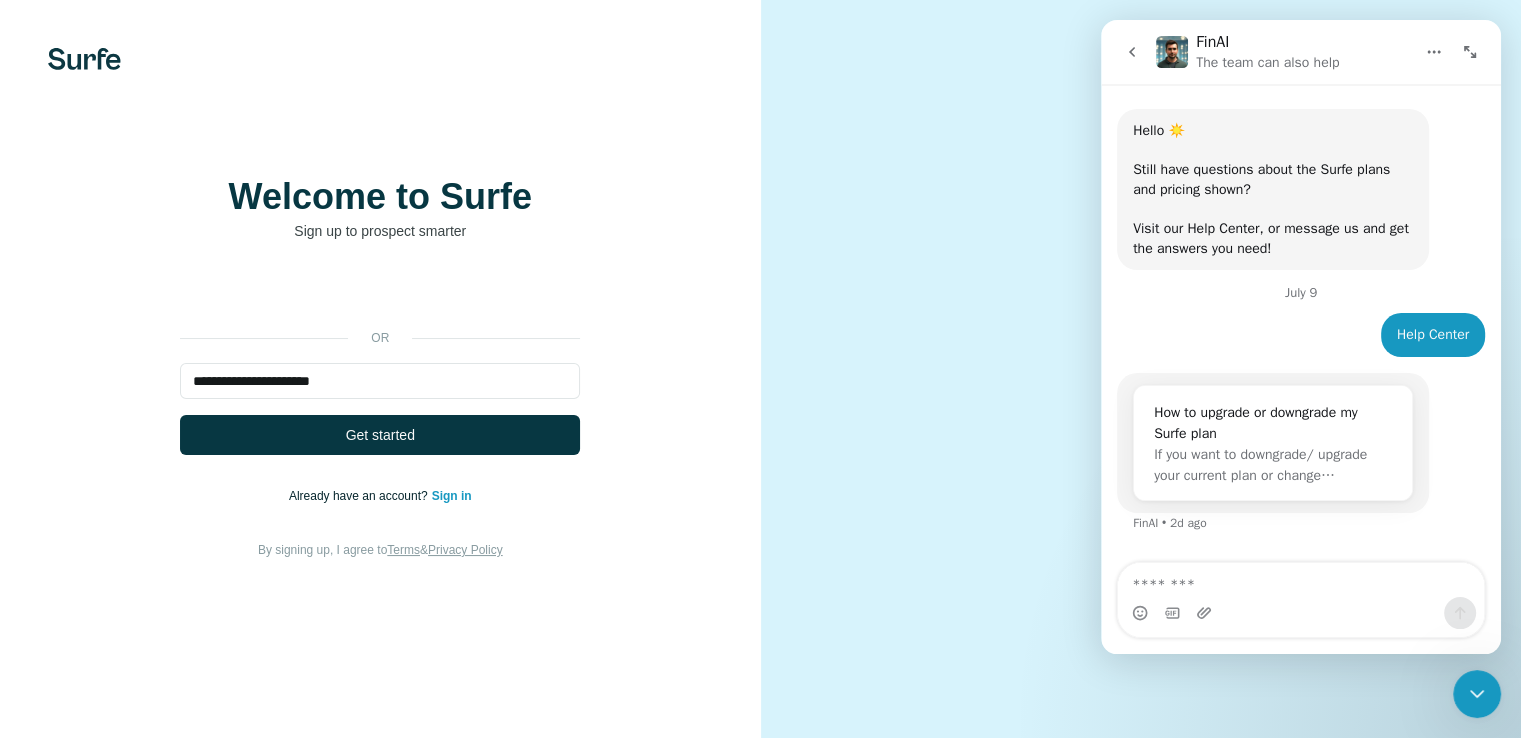 click 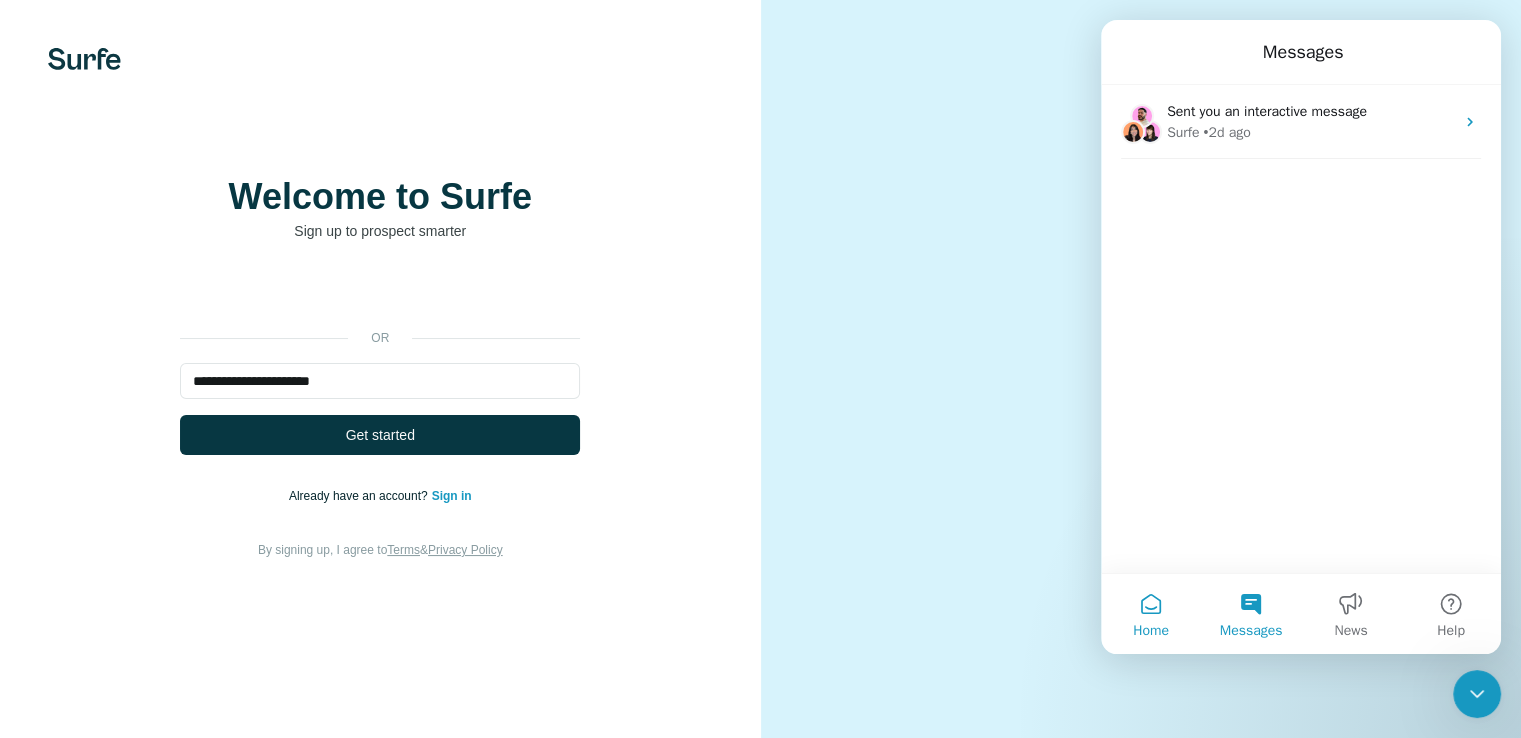 click on "Home" at bounding box center (1151, 614) 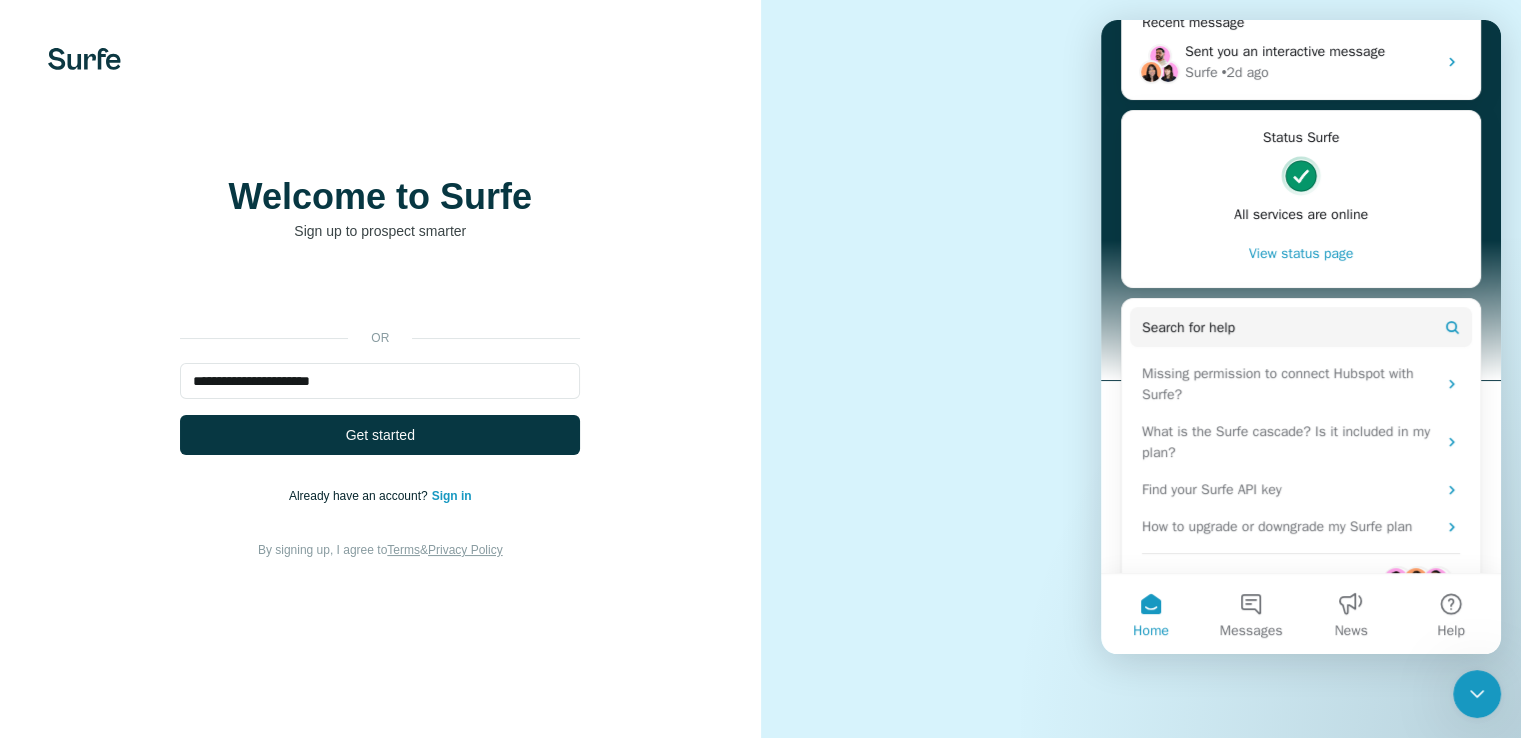 scroll, scrollTop: 306, scrollLeft: 0, axis: vertical 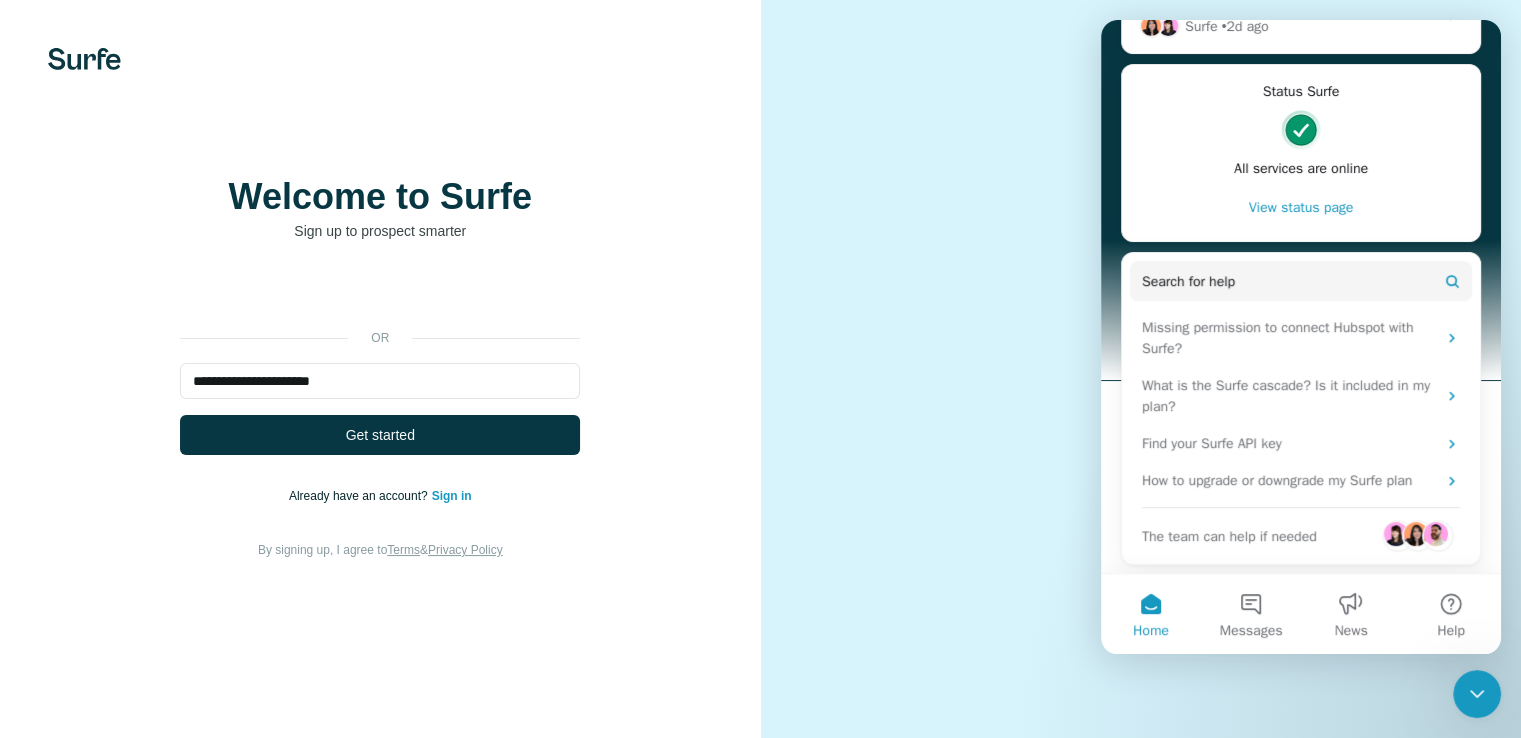 click on "The team can help if needed" at bounding box center (1229, 536) 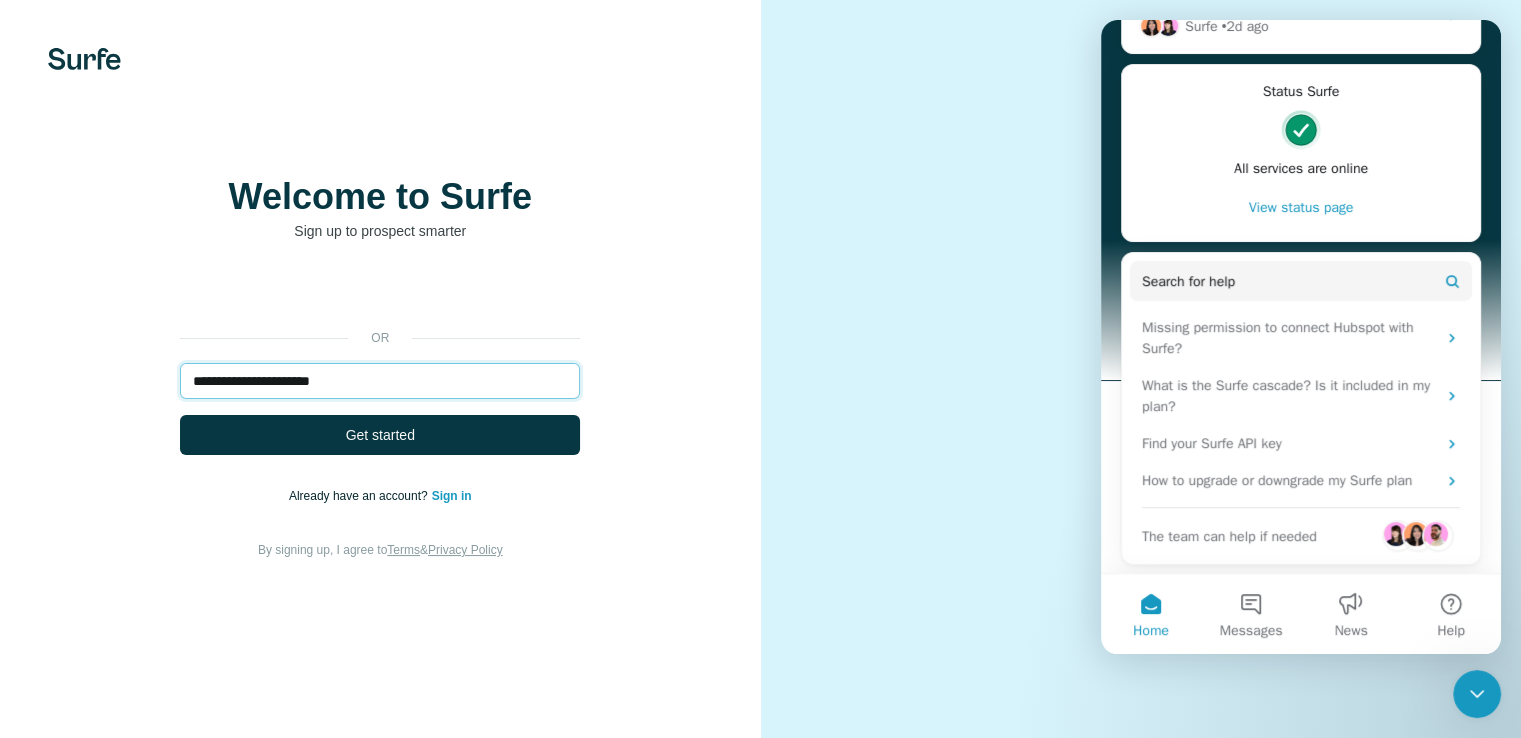 click on "**********" at bounding box center [380, 381] 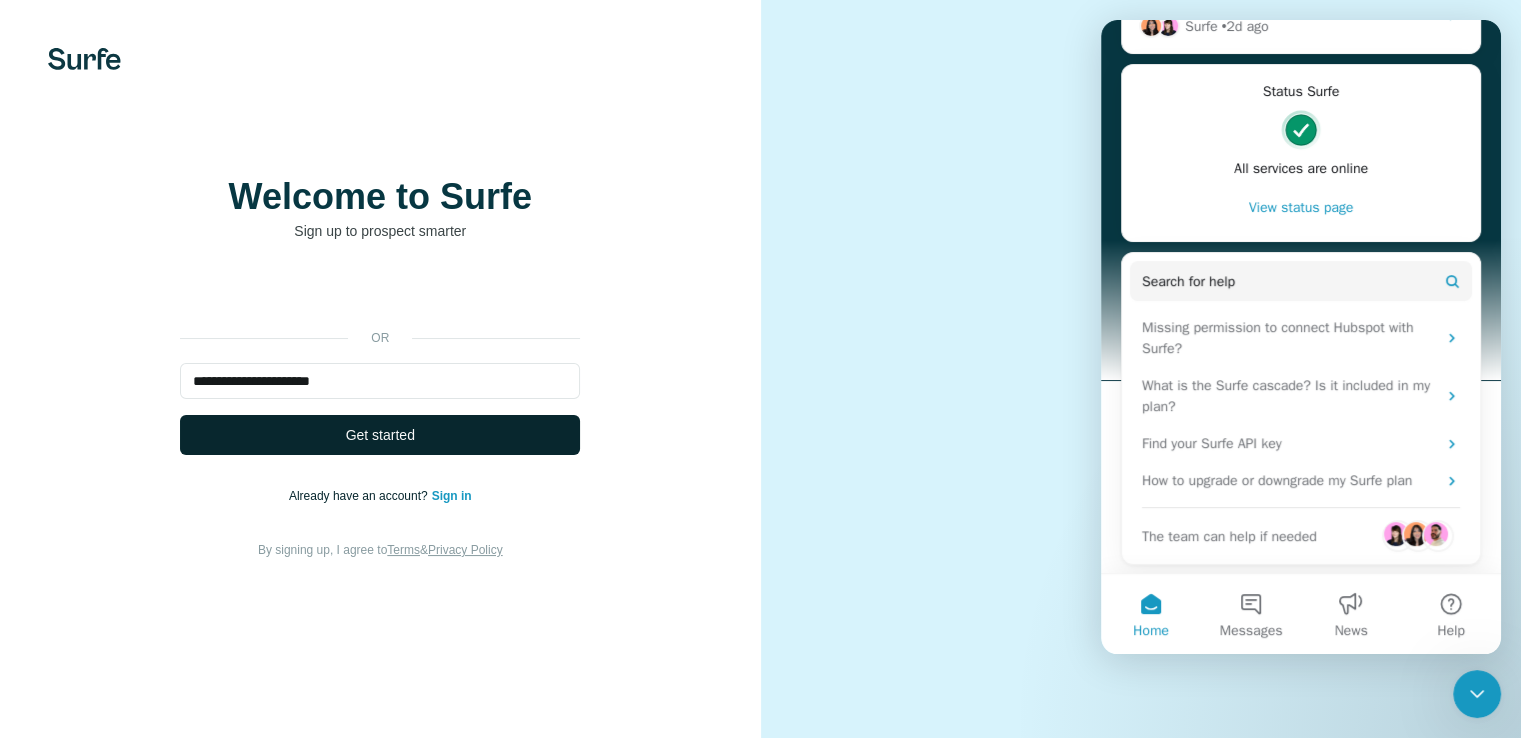 click on "Get started" at bounding box center (380, 435) 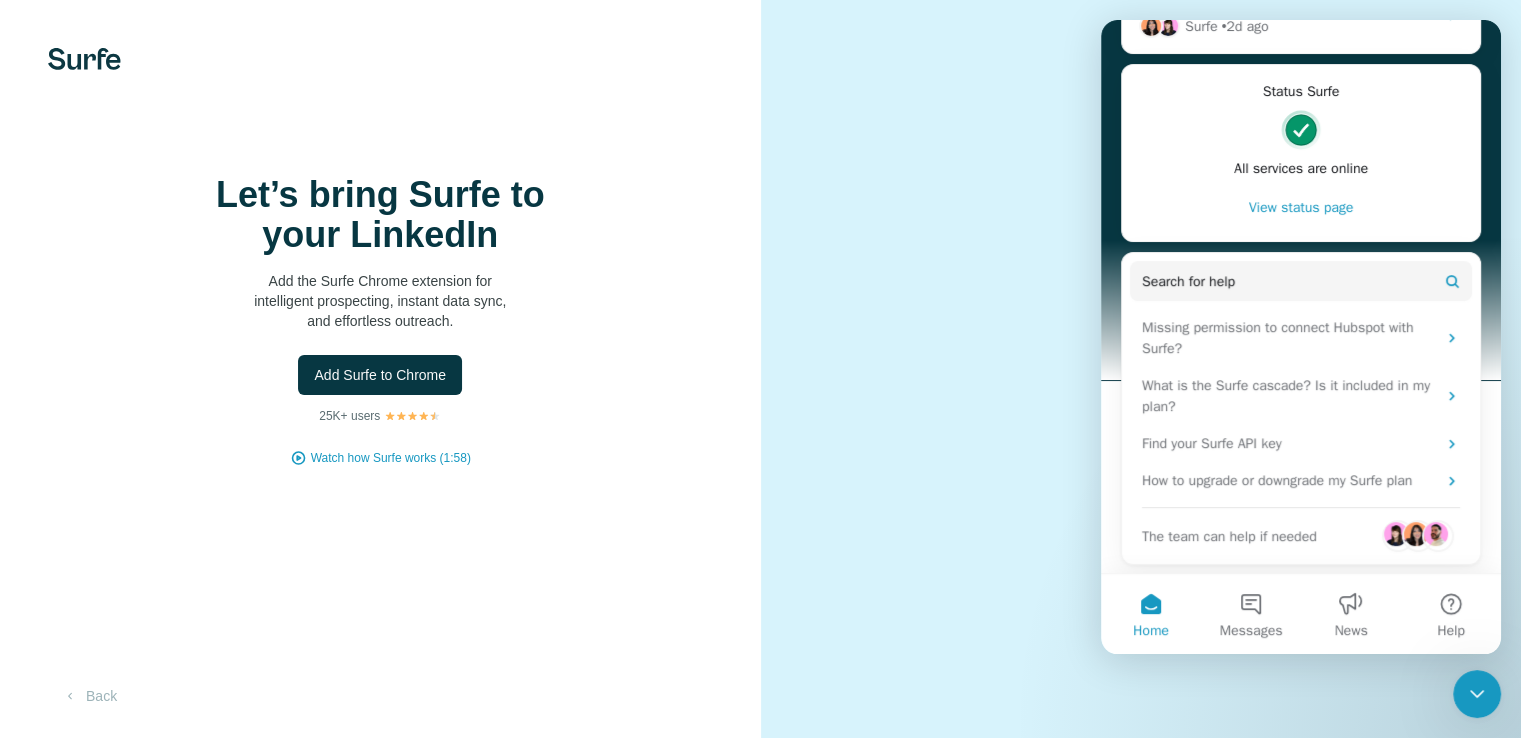 scroll, scrollTop: 0, scrollLeft: 0, axis: both 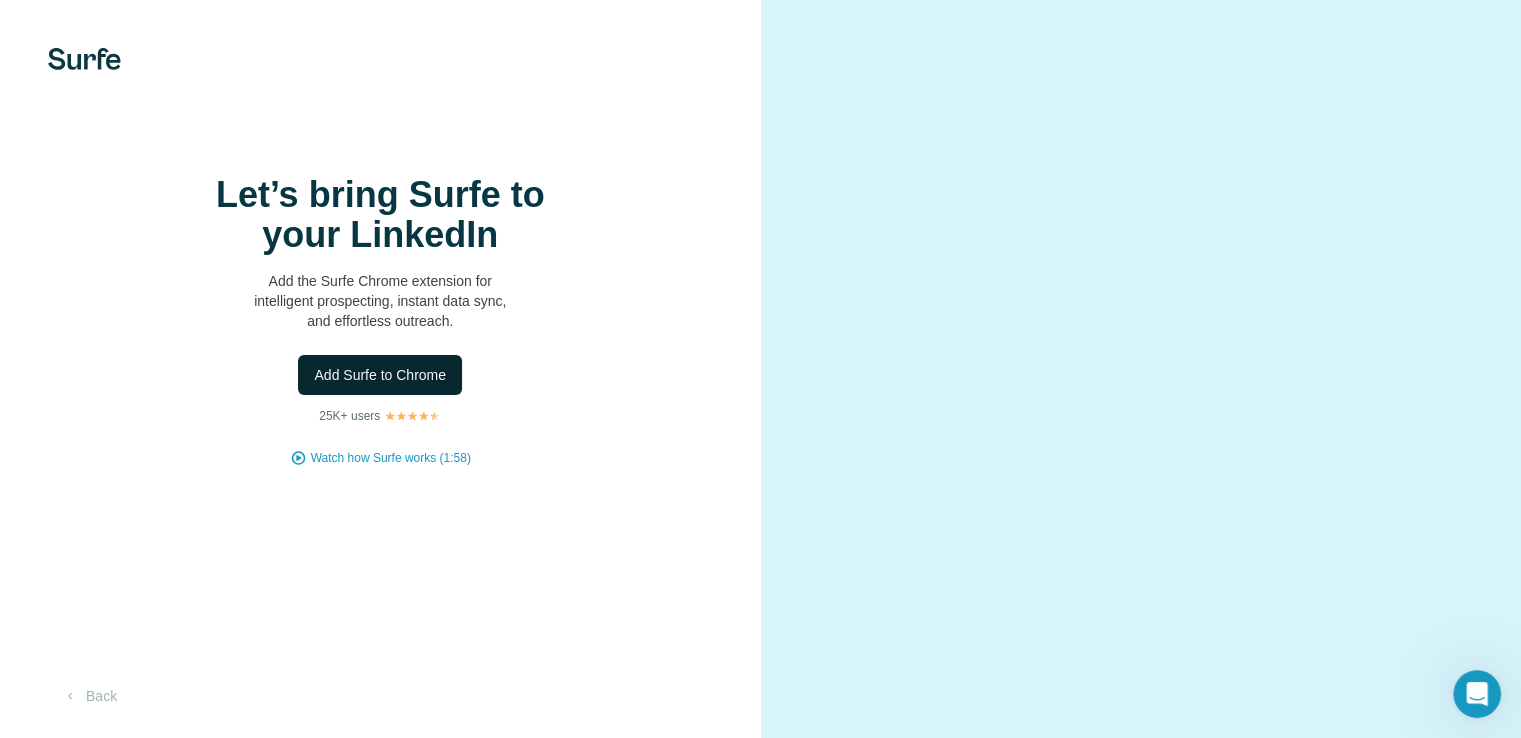 click on "Add Surfe to Chrome" at bounding box center [380, 375] 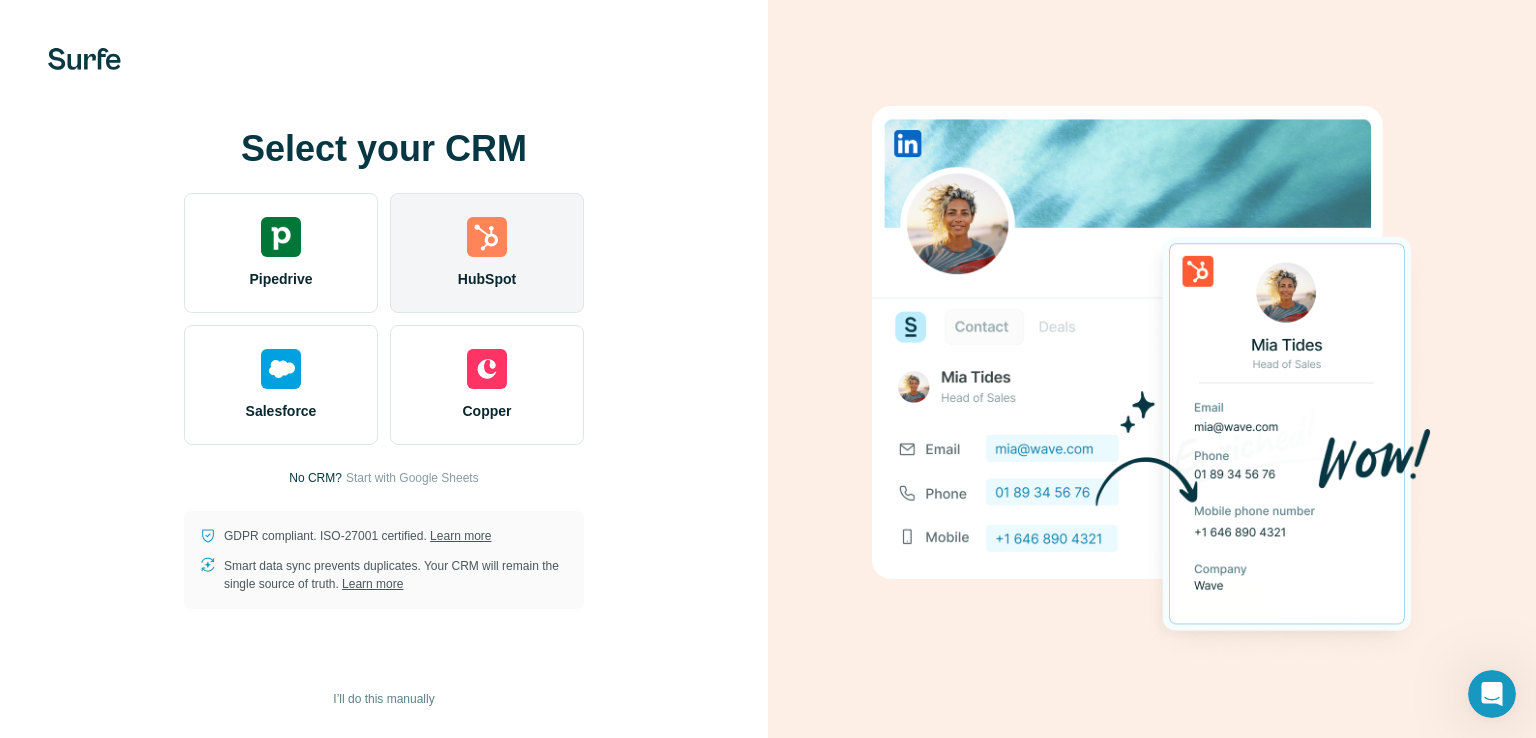 click on "HubSpot" at bounding box center [487, 253] 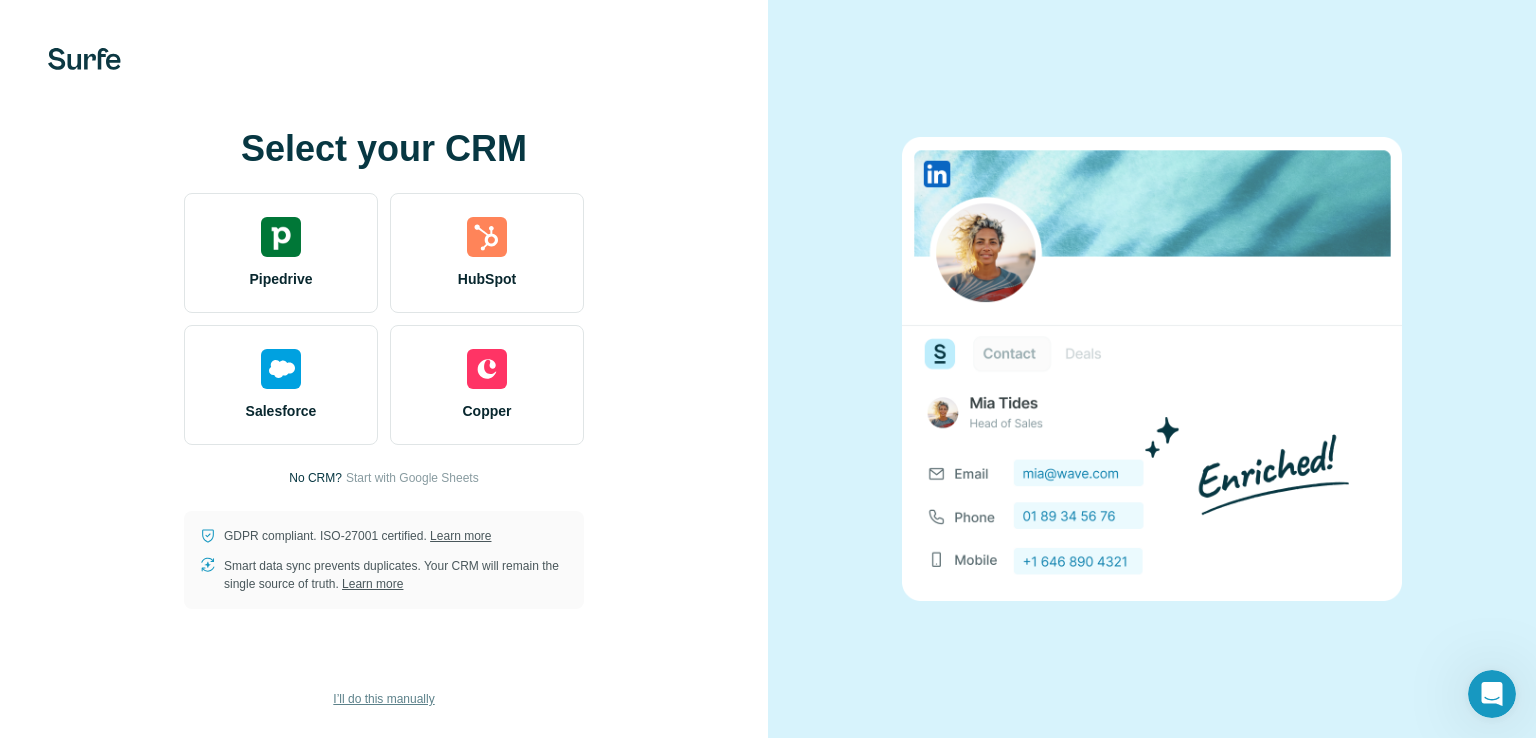 click on "I’ll do this manually" at bounding box center [383, 699] 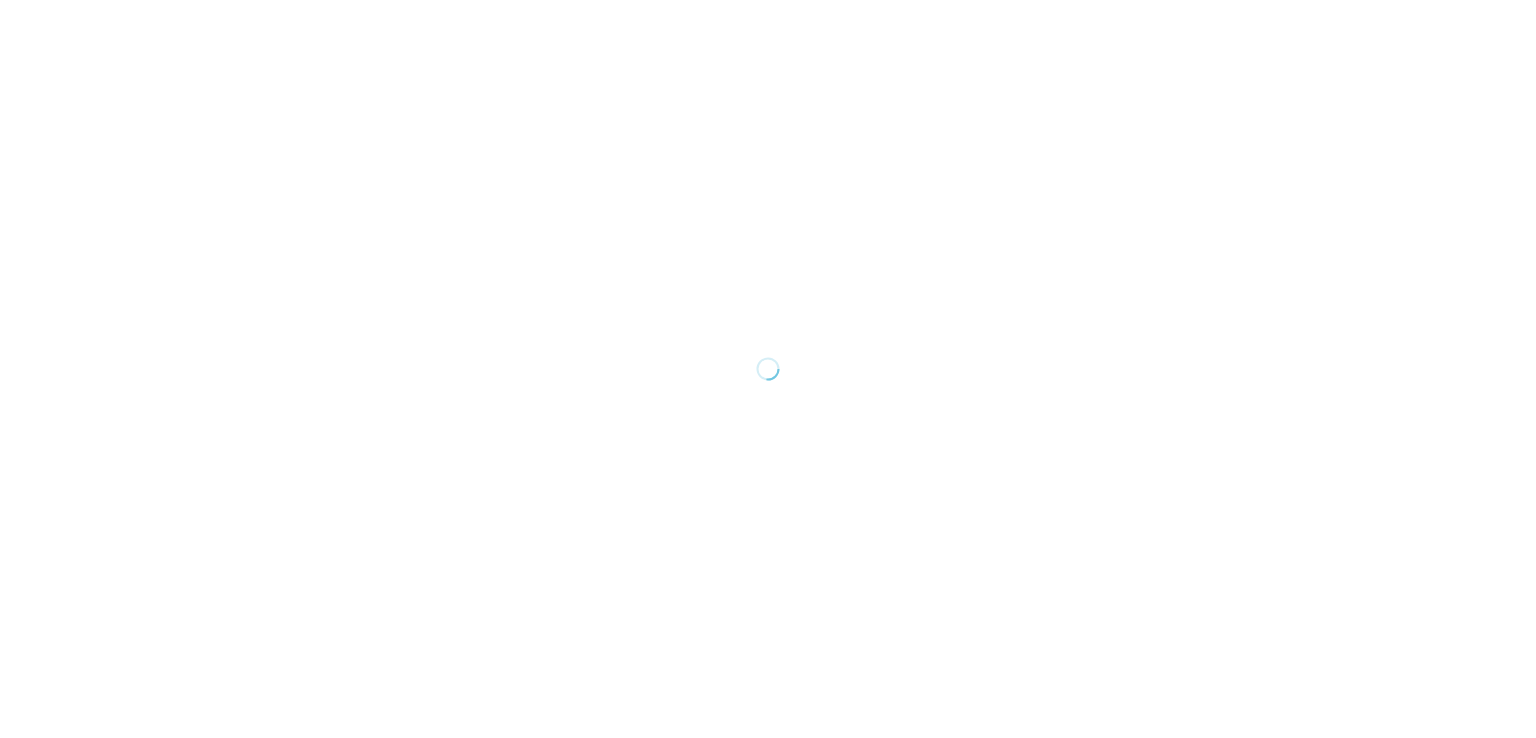 scroll, scrollTop: 0, scrollLeft: 0, axis: both 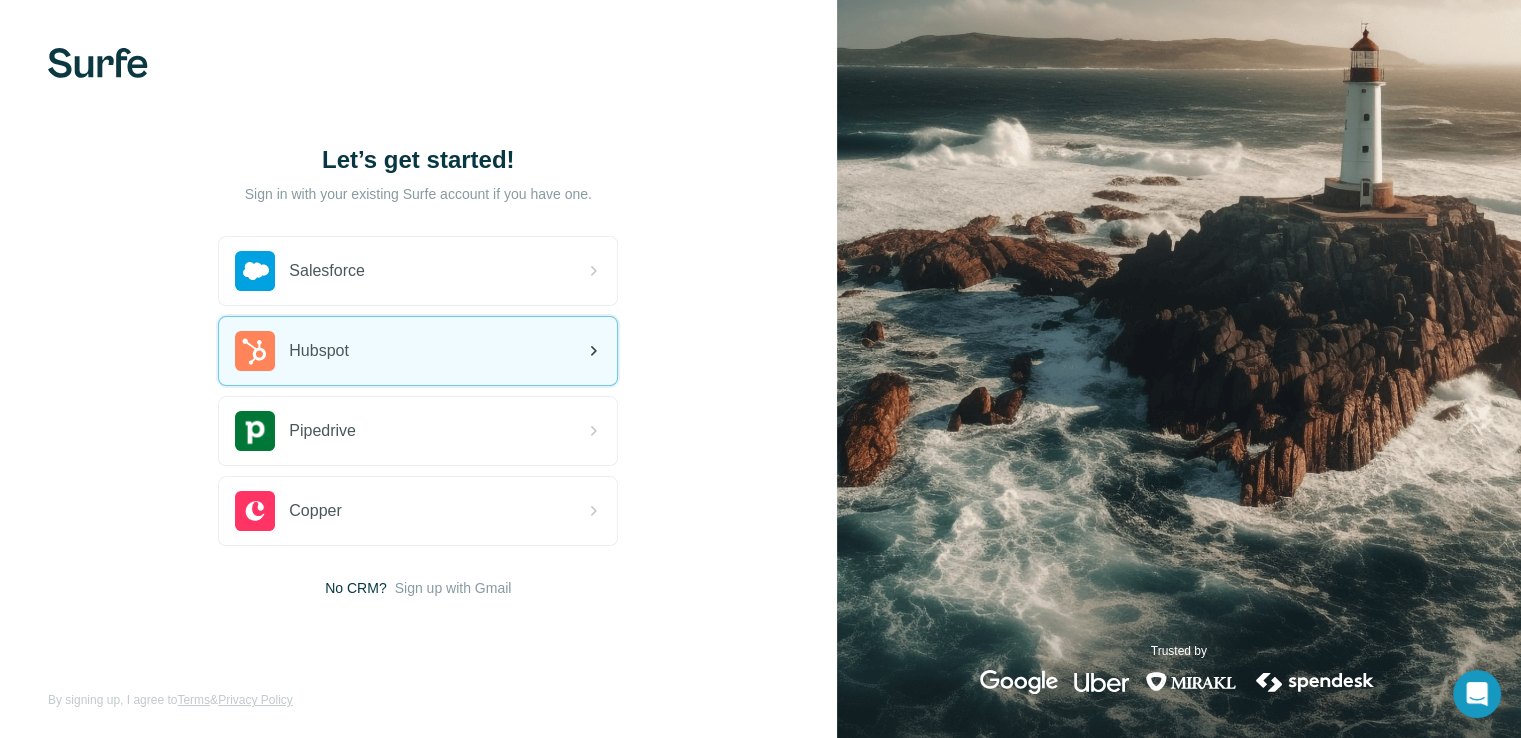 click on "Hubspot" at bounding box center [319, 351] 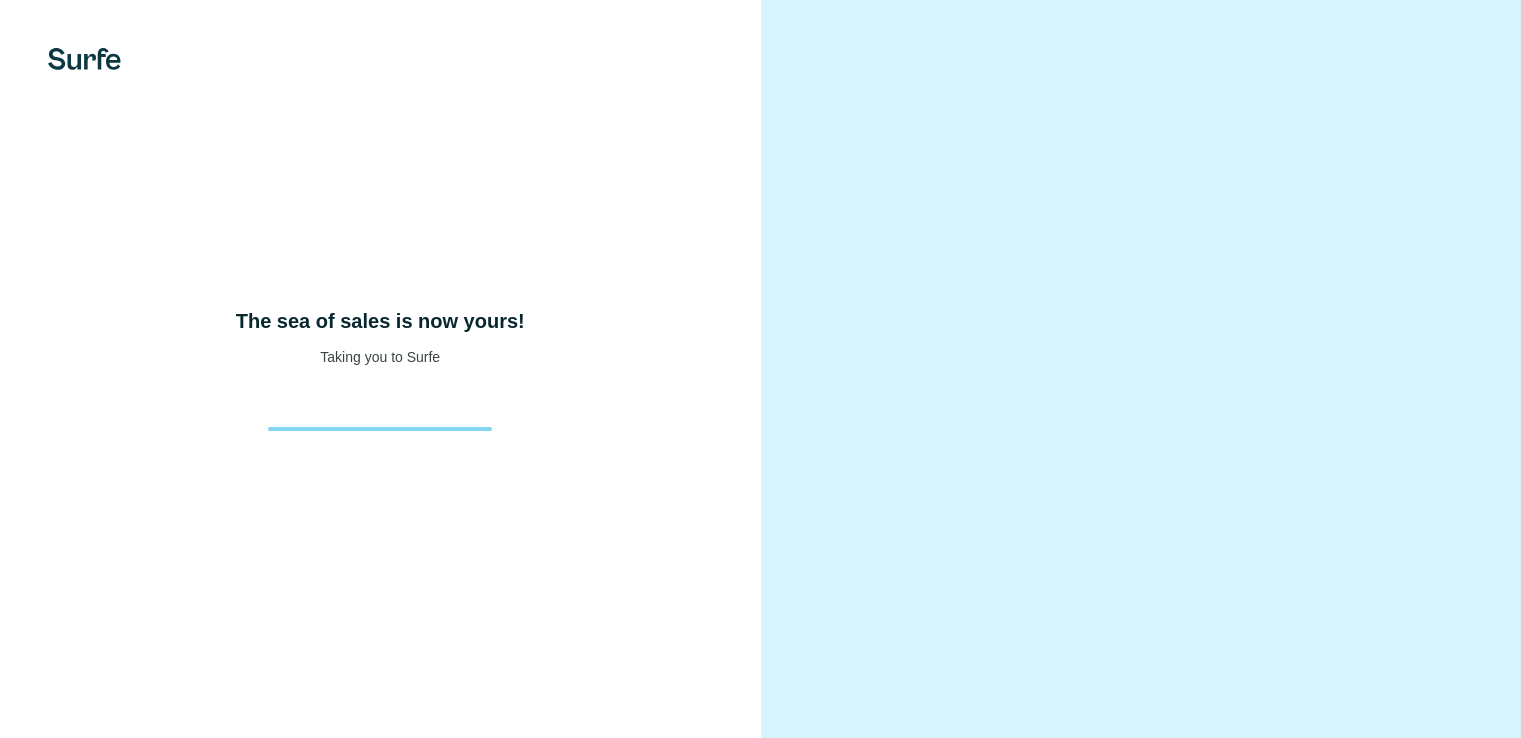 scroll, scrollTop: 0, scrollLeft: 0, axis: both 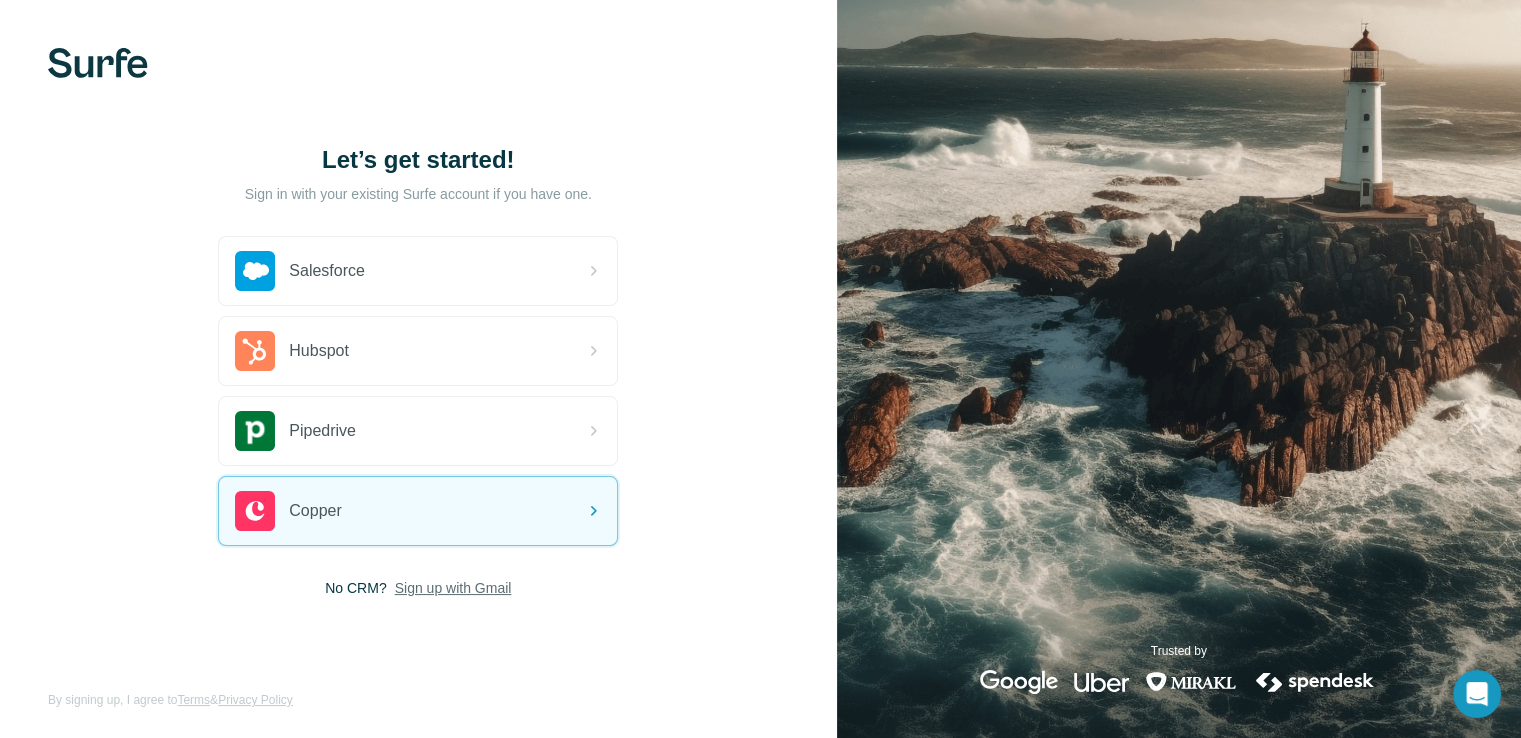 click on "Sign up with Gmail" at bounding box center [453, 588] 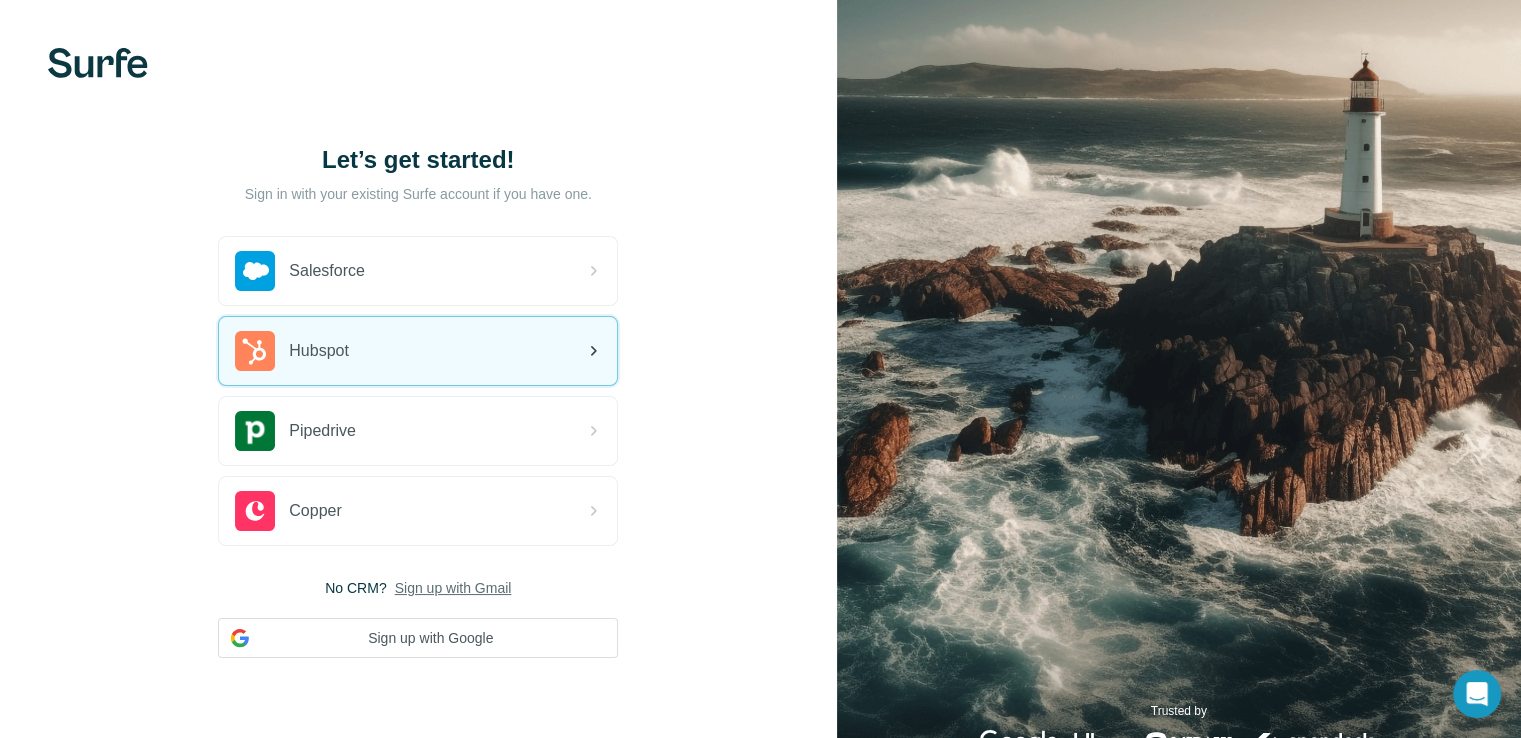click on "Hubspot" at bounding box center (418, 351) 